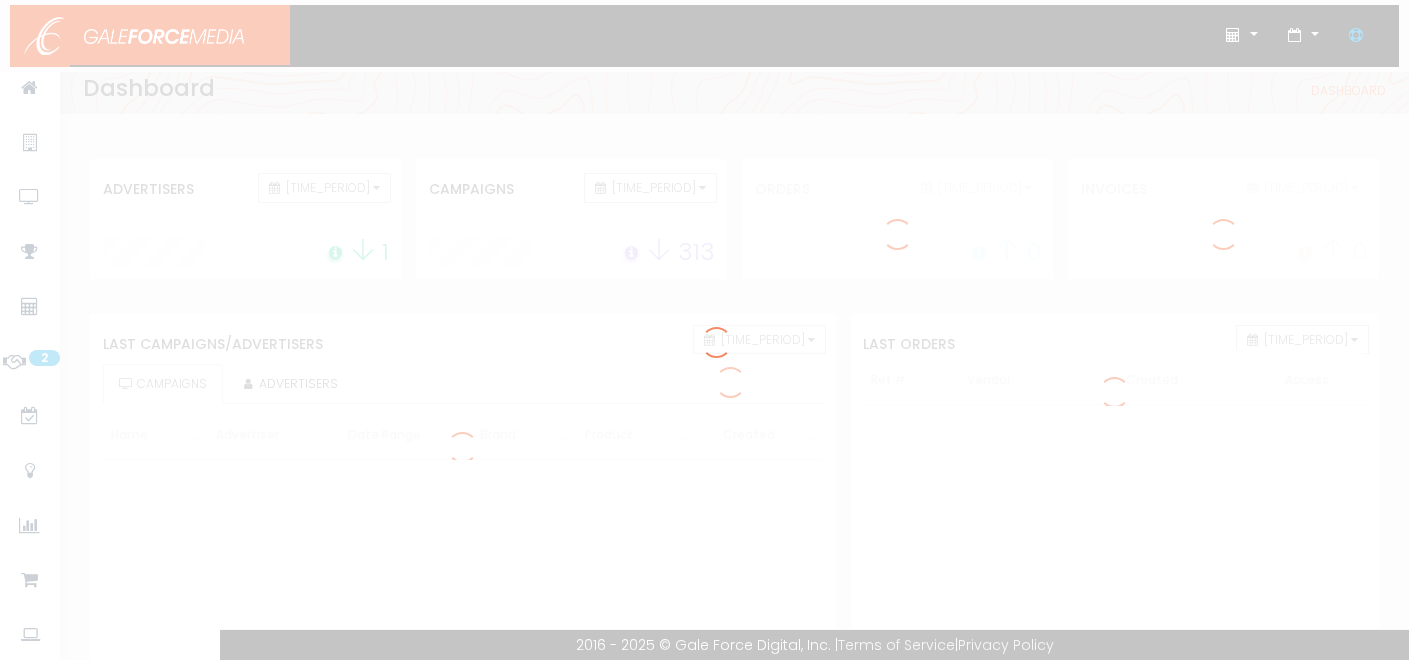 scroll, scrollTop: 0, scrollLeft: 0, axis: both 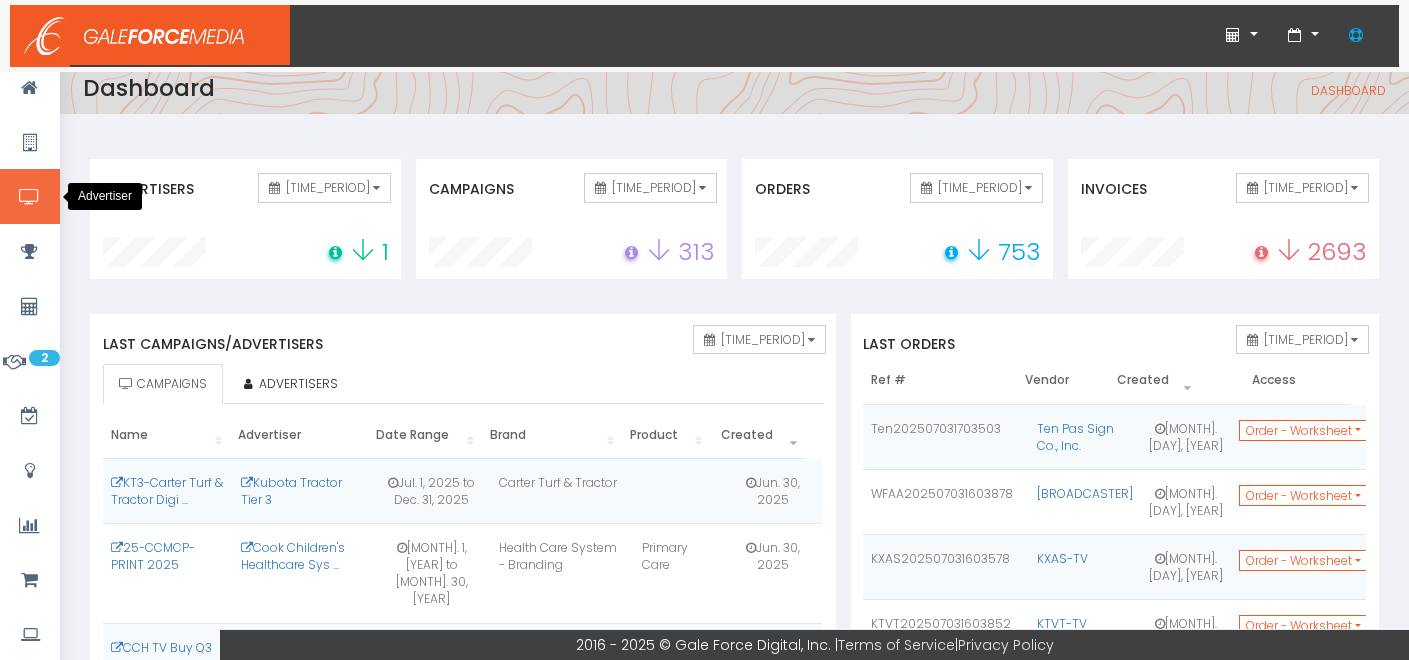 click at bounding box center (29, 197) 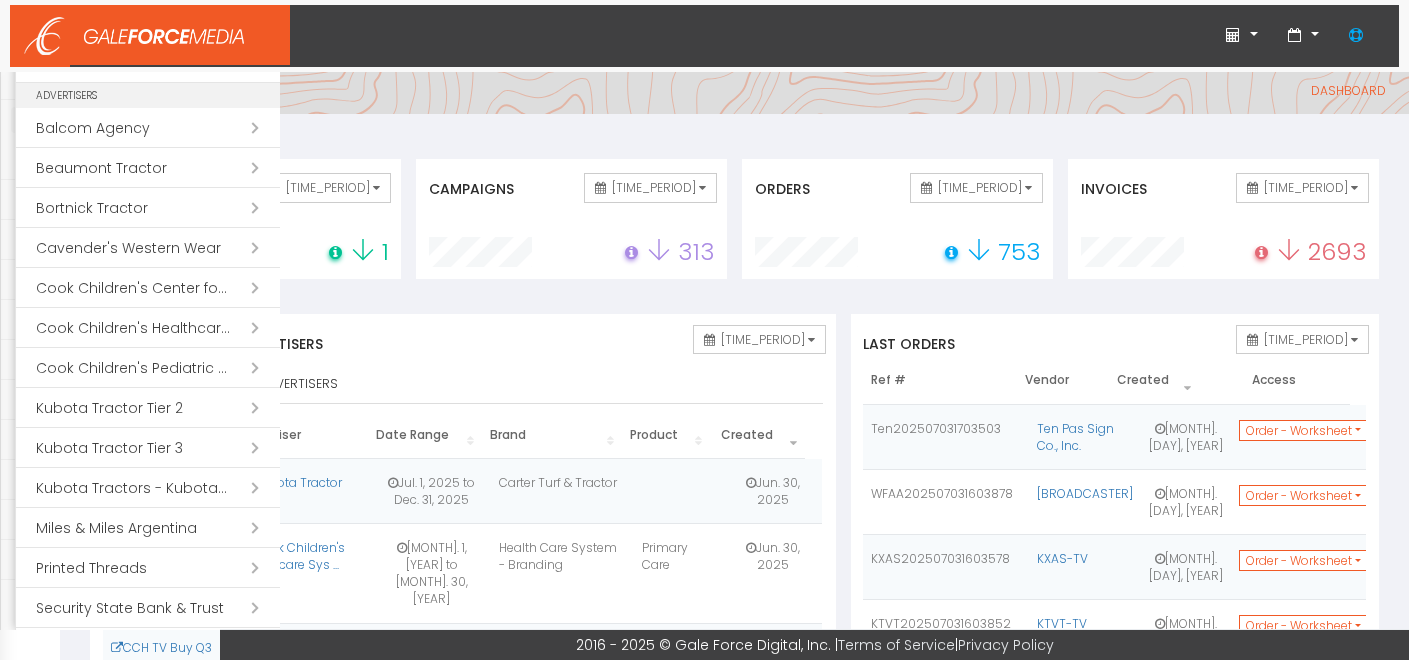 scroll, scrollTop: 222, scrollLeft: 0, axis: vertical 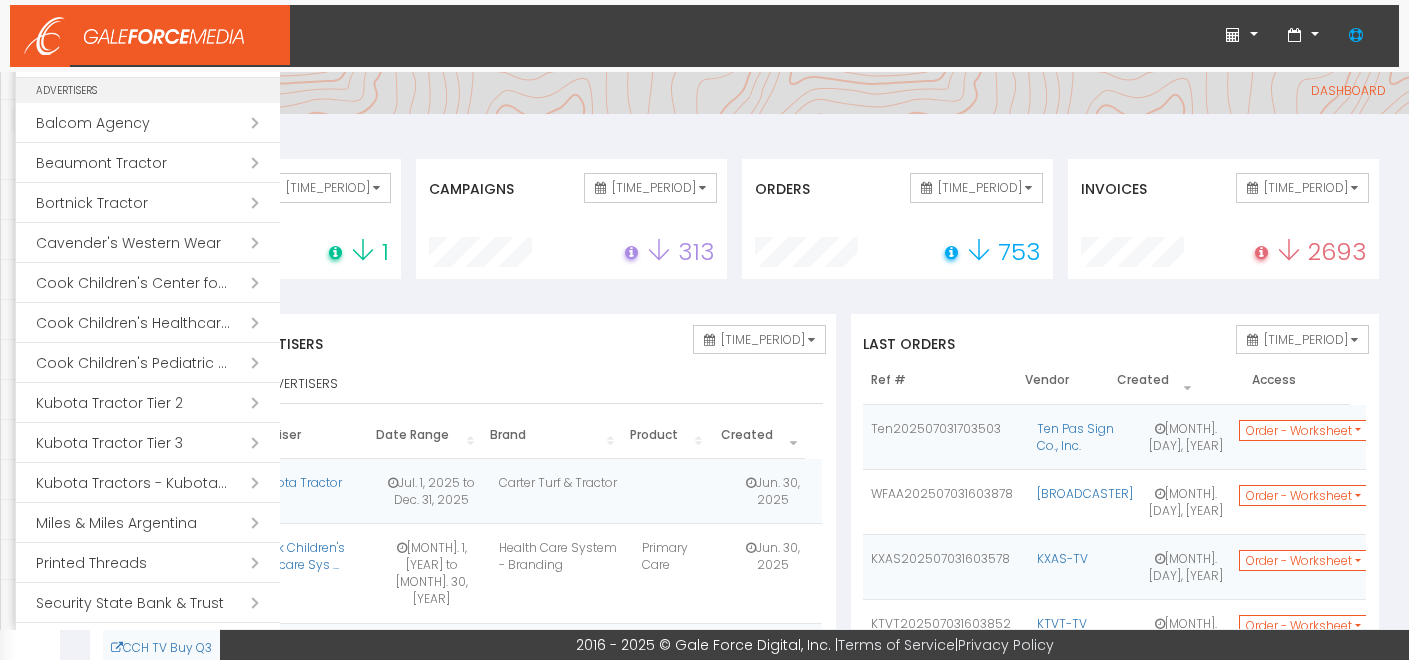 click on "Open submenu (  [ORG])" at bounding box center [148, 323] 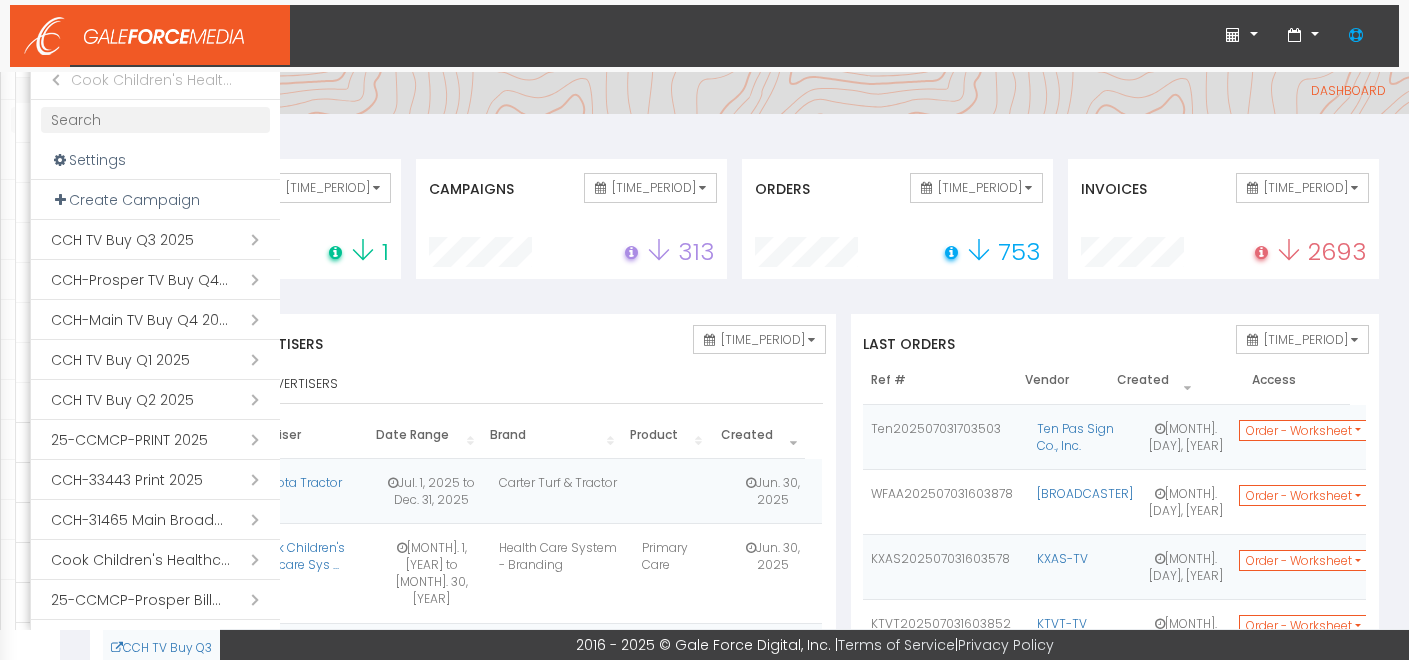 click on "Open submenu (  CCH TV Buy Q3 2025)" at bounding box center [155, 240] 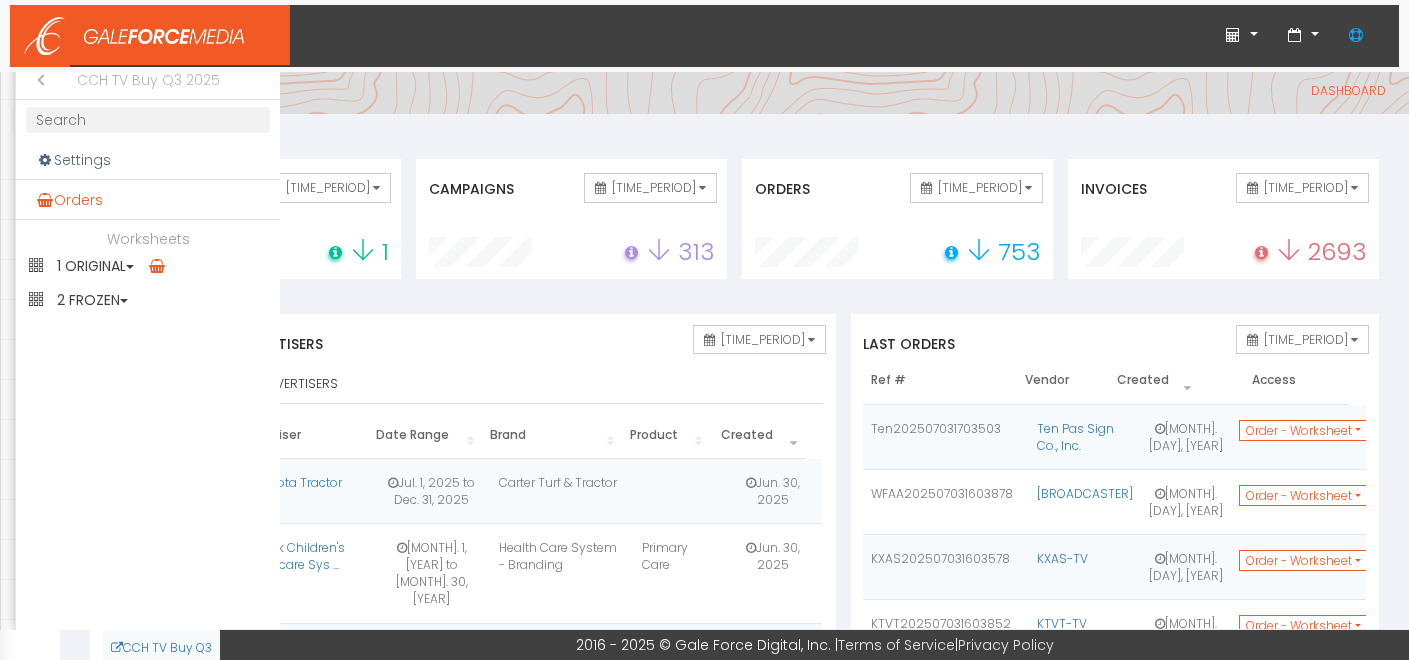 click on "Orders" at bounding box center [148, 200] 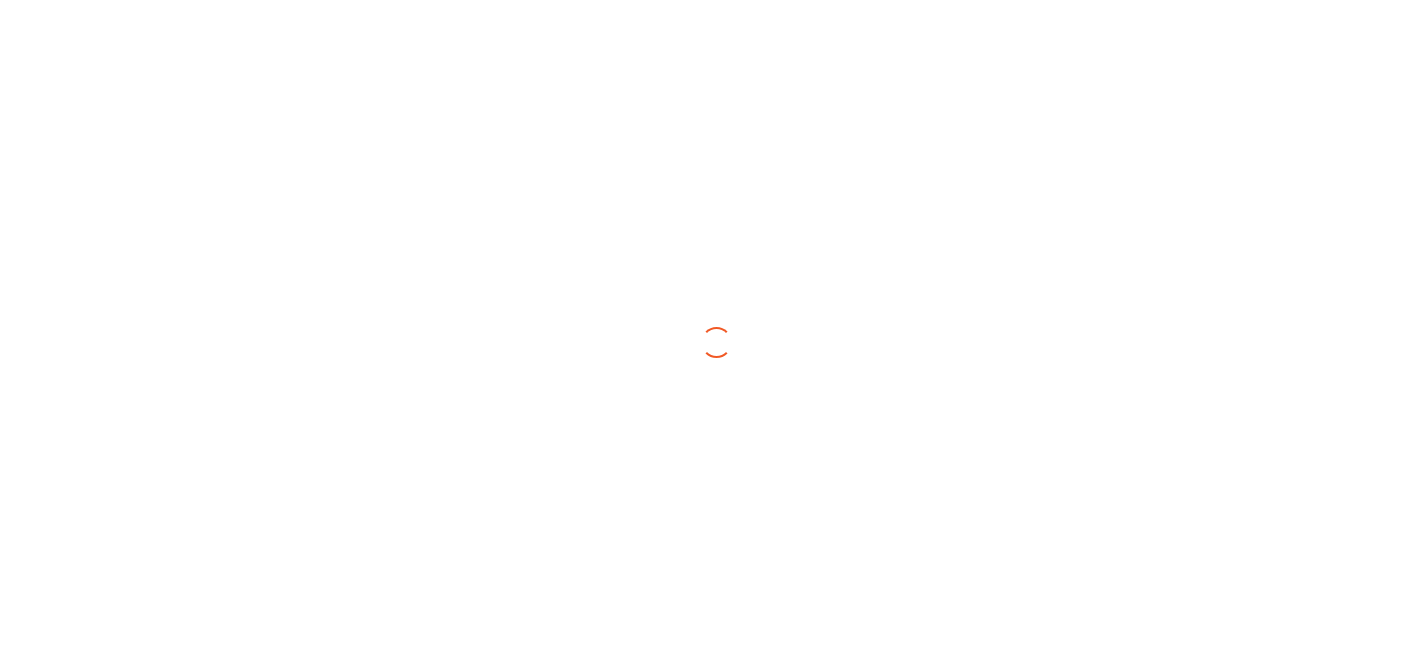 scroll, scrollTop: 0, scrollLeft: 0, axis: both 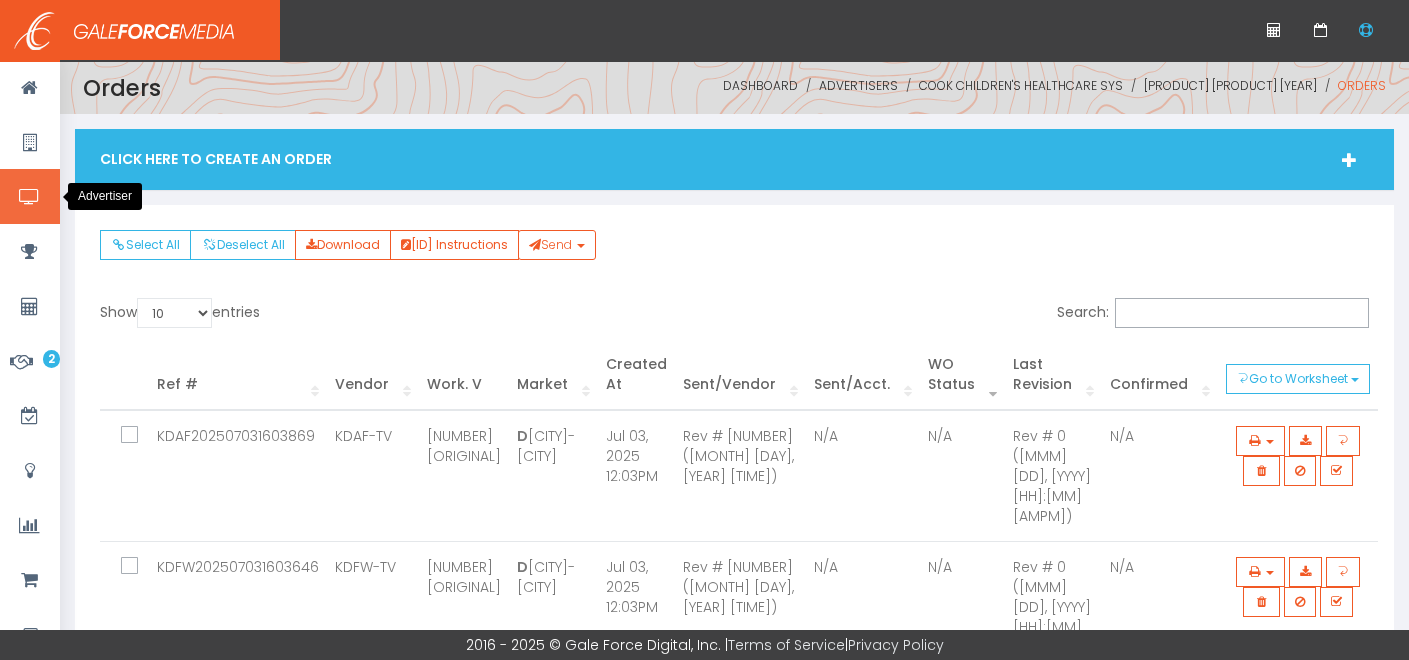 click at bounding box center (29, 197) 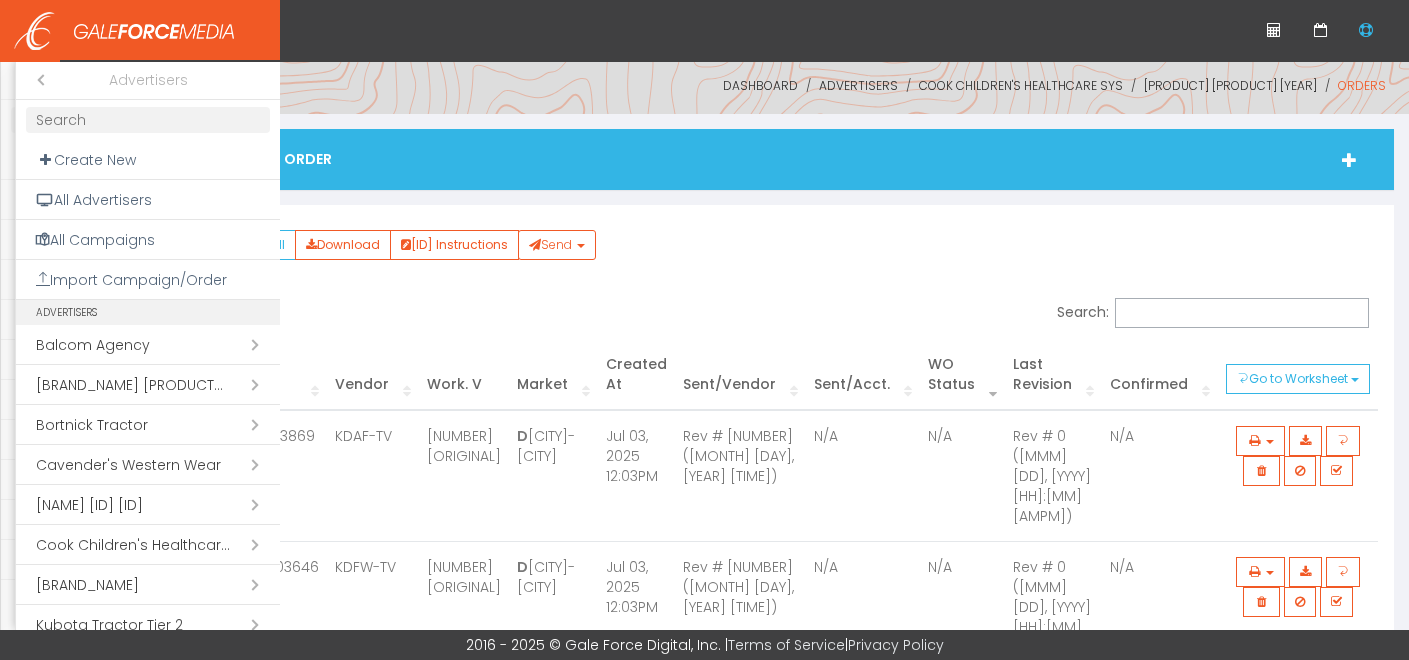 click at bounding box center (704, 330) 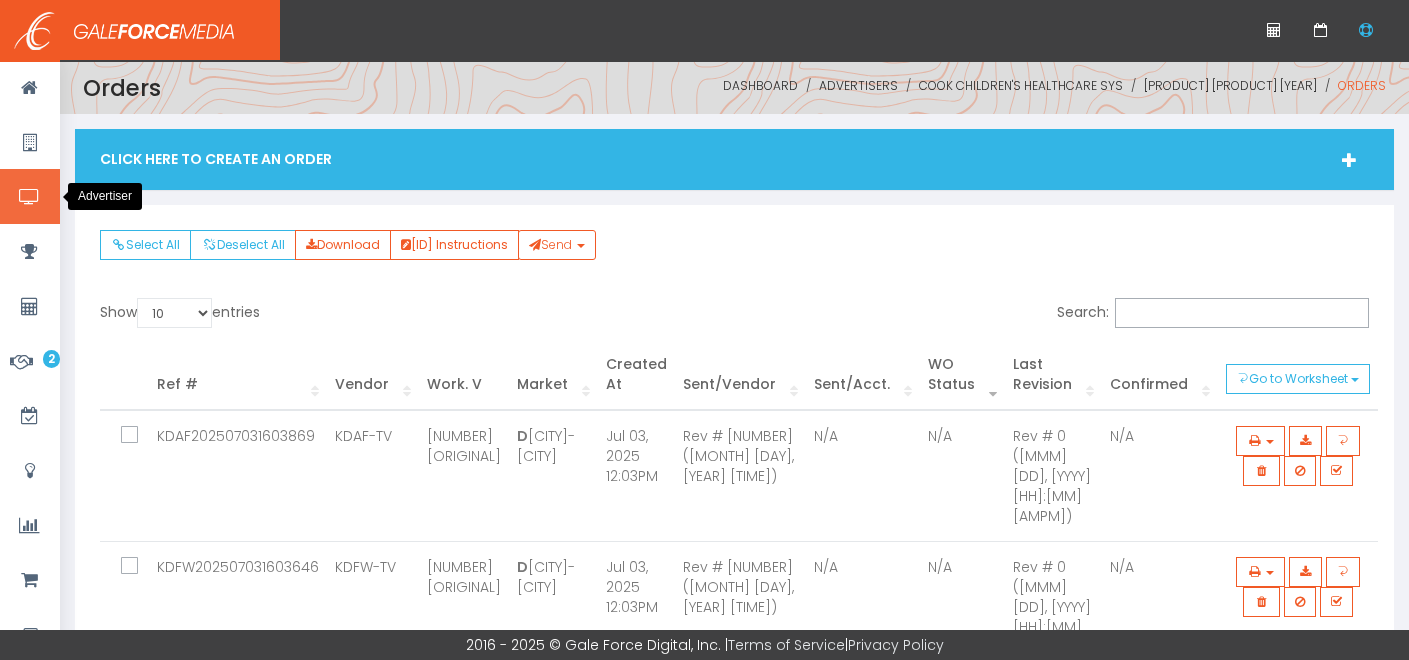 click at bounding box center [29, 197] 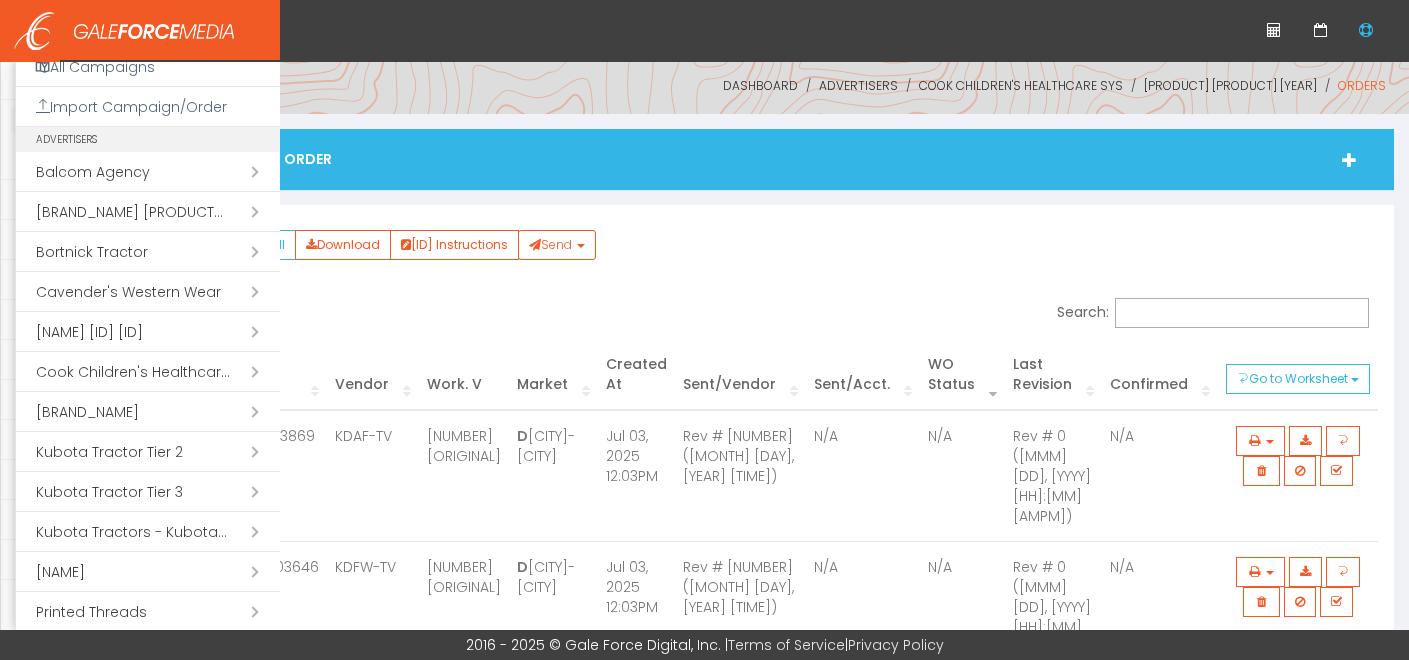 scroll, scrollTop: 179, scrollLeft: 0, axis: vertical 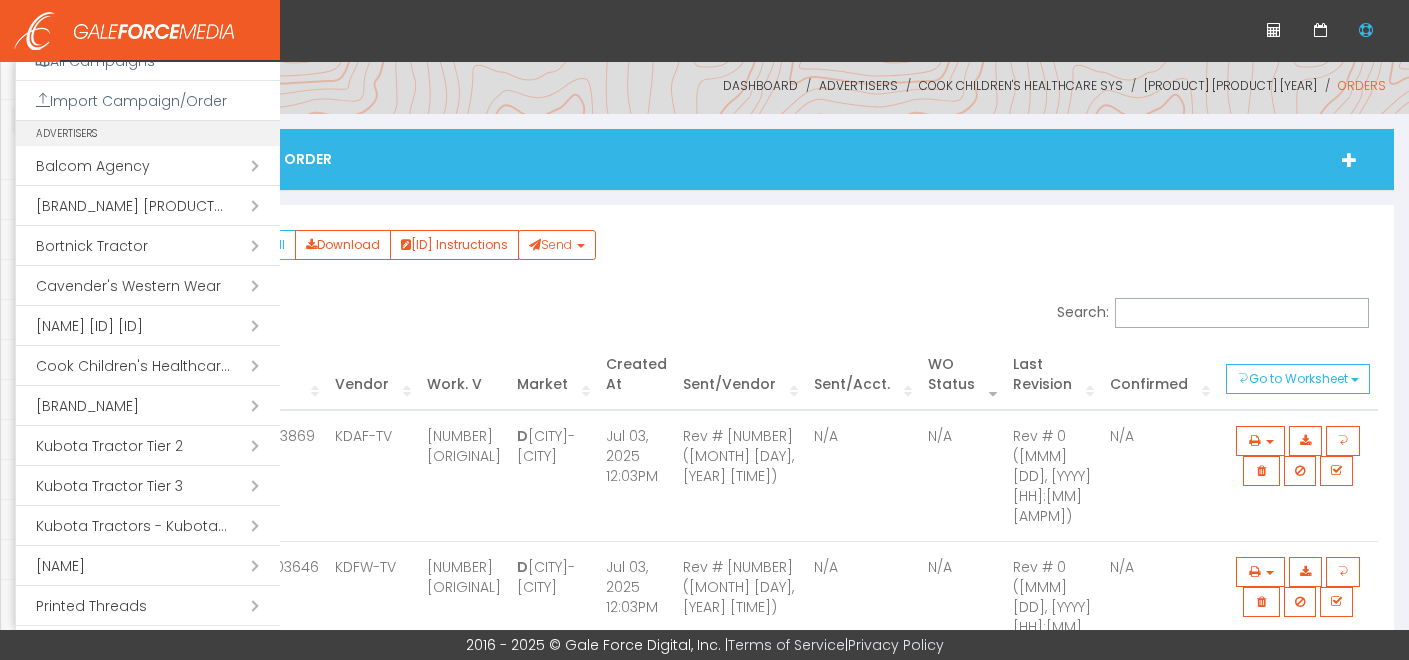click on "Open submenu (  Cook Children's Healthcare System)" at bounding box center [148, 366] 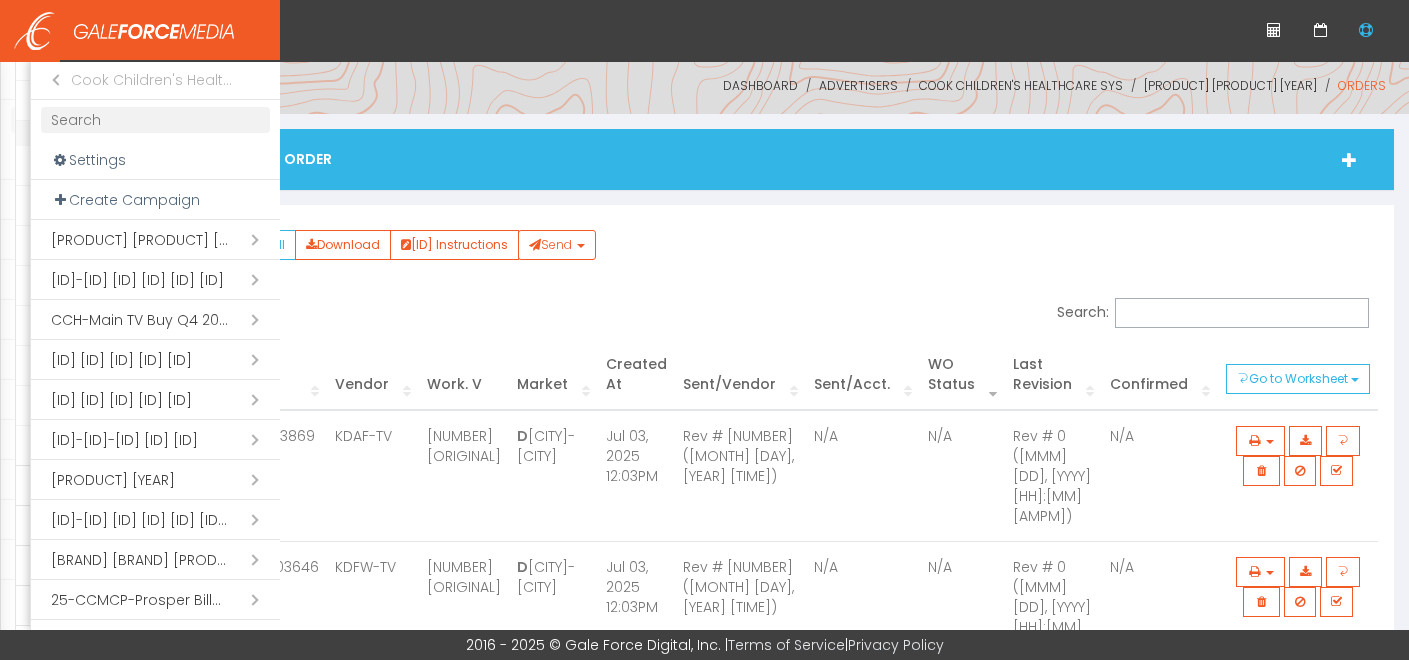 scroll, scrollTop: 2, scrollLeft: 0, axis: vertical 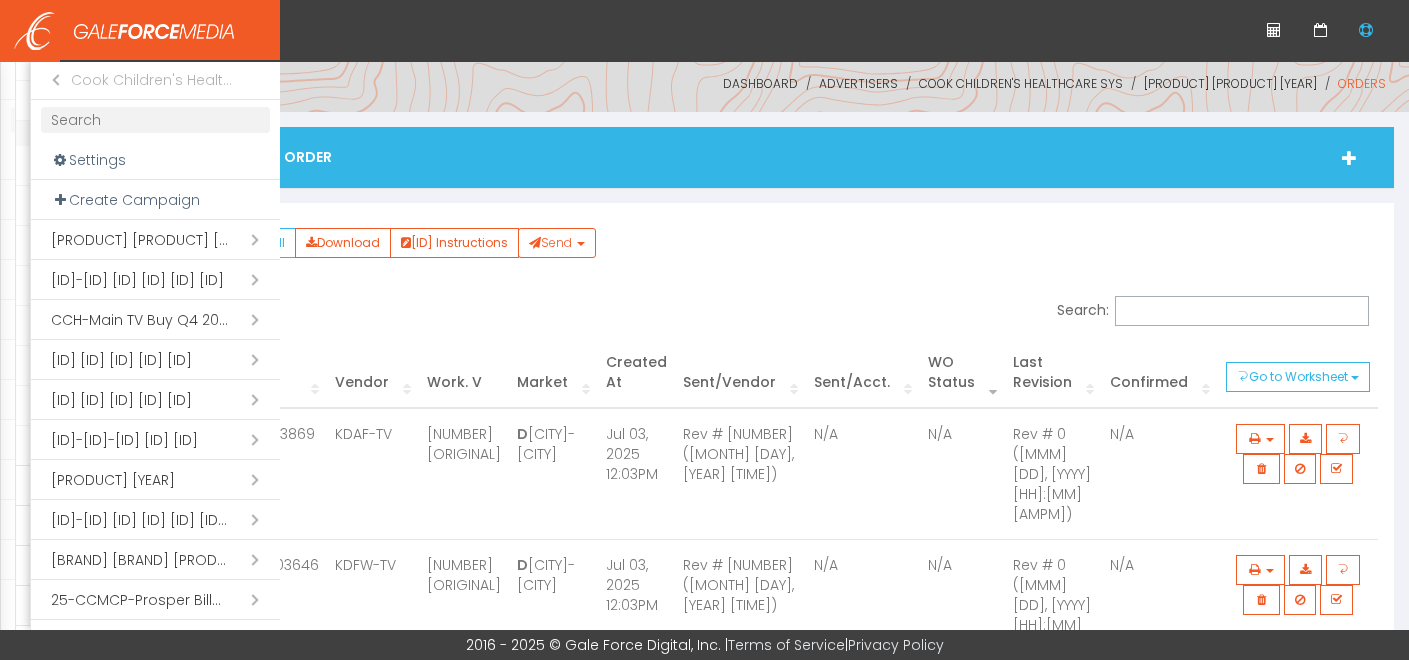 click on "Open submenu (   CCH TV Buy Q2 2025)" at bounding box center [155, 400] 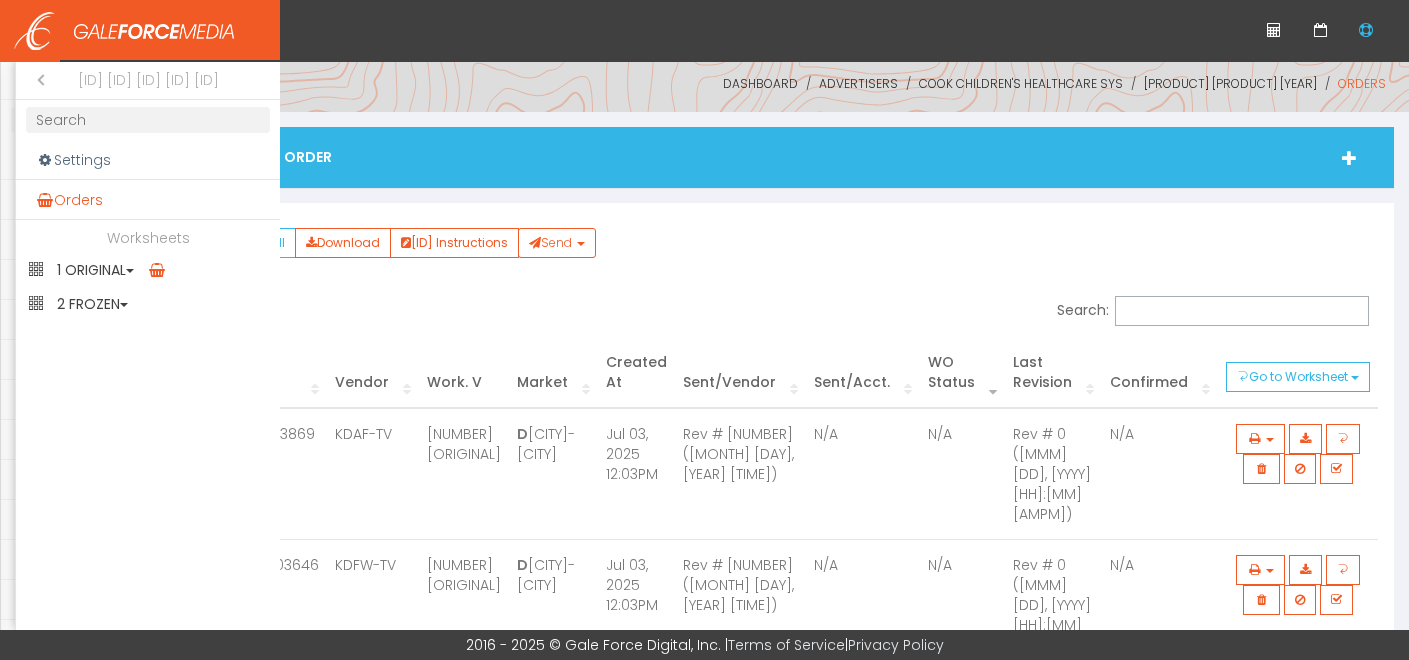 click on "Orders" at bounding box center (148, 200) 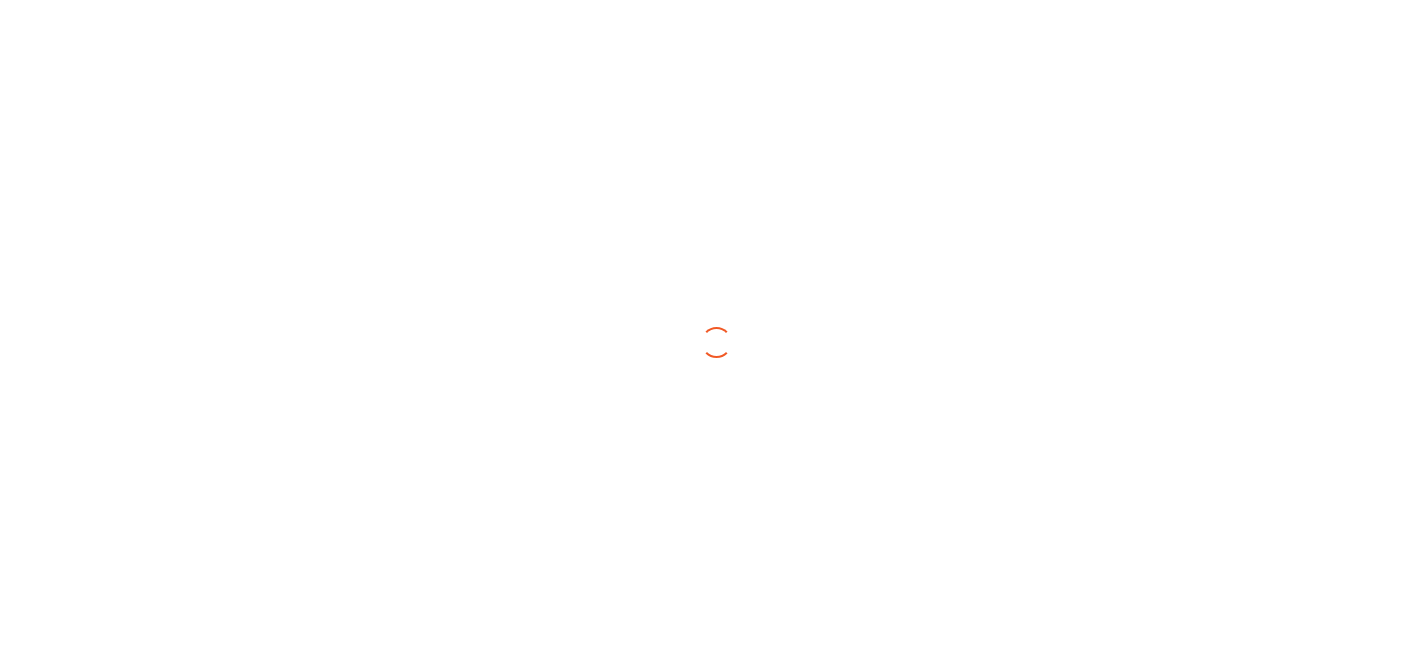 scroll, scrollTop: 0, scrollLeft: 0, axis: both 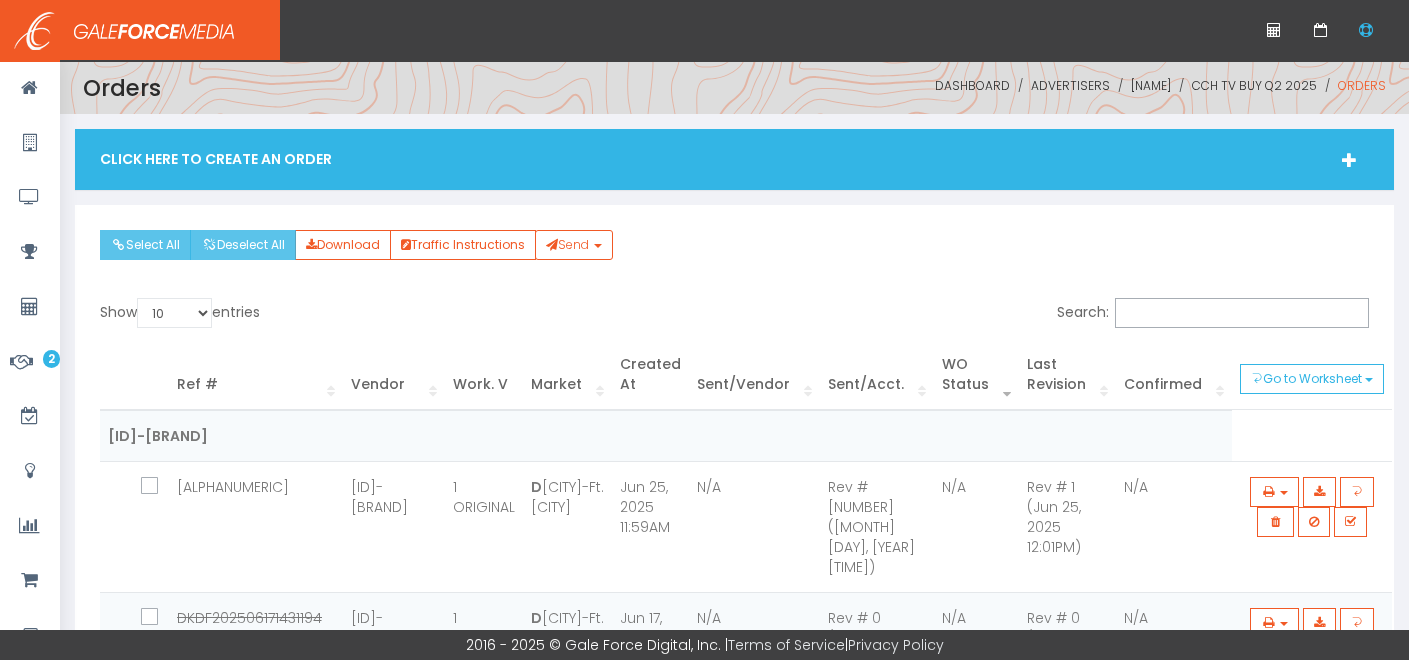 drag, startPoint x: 166, startPoint y: 242, endPoint x: 217, endPoint y: 241, distance: 51.009804 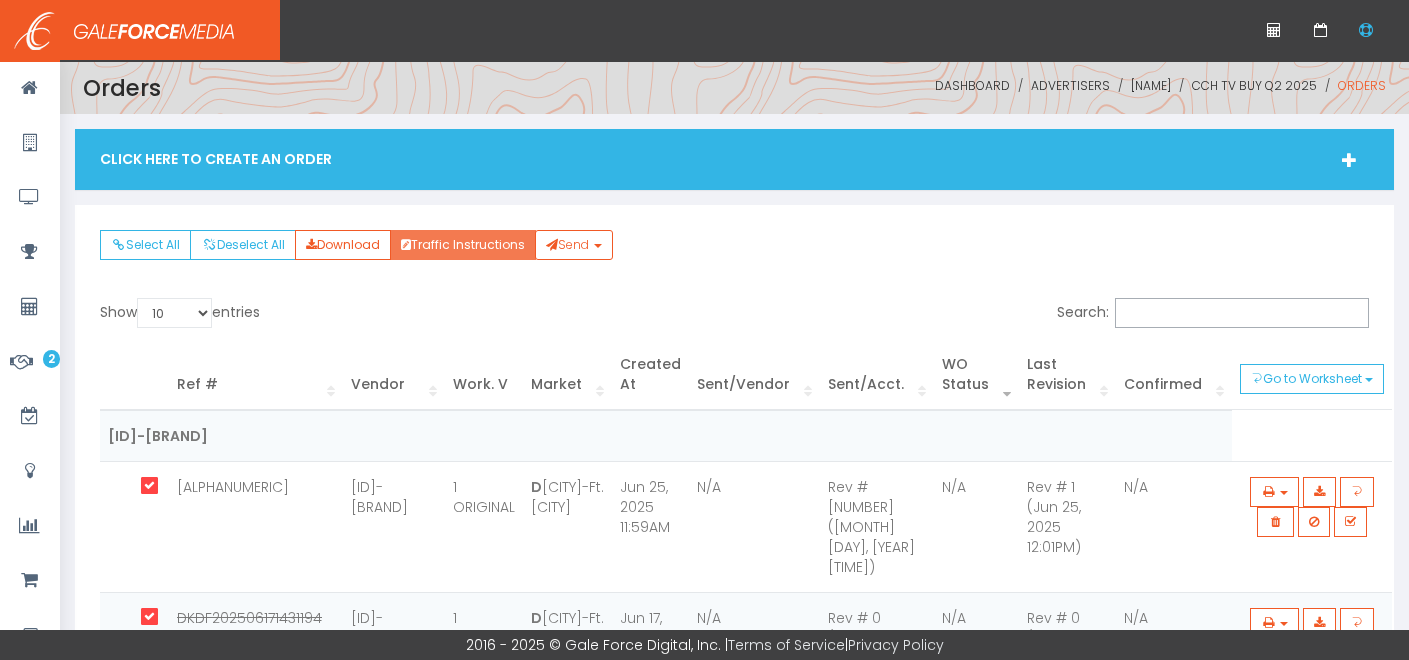 click on "[ID] Instructions" at bounding box center (463, 245) 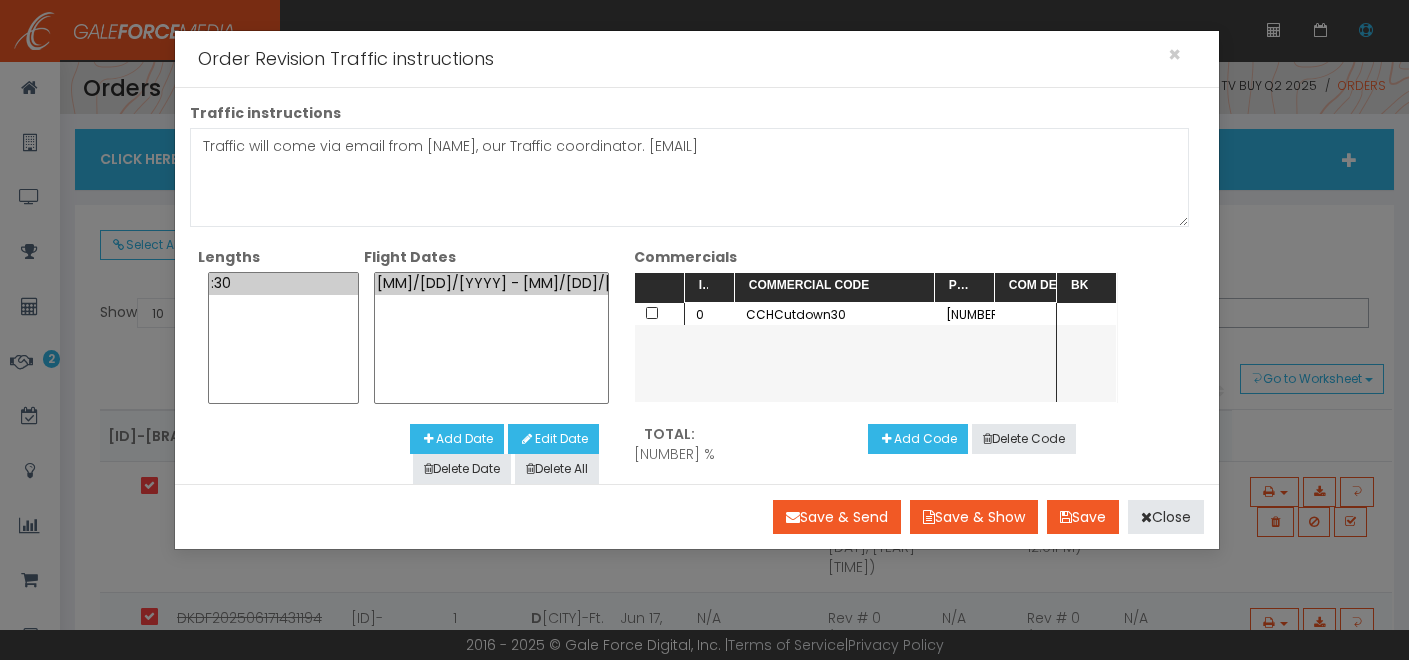 scroll, scrollTop: 40, scrollLeft: 0, axis: vertical 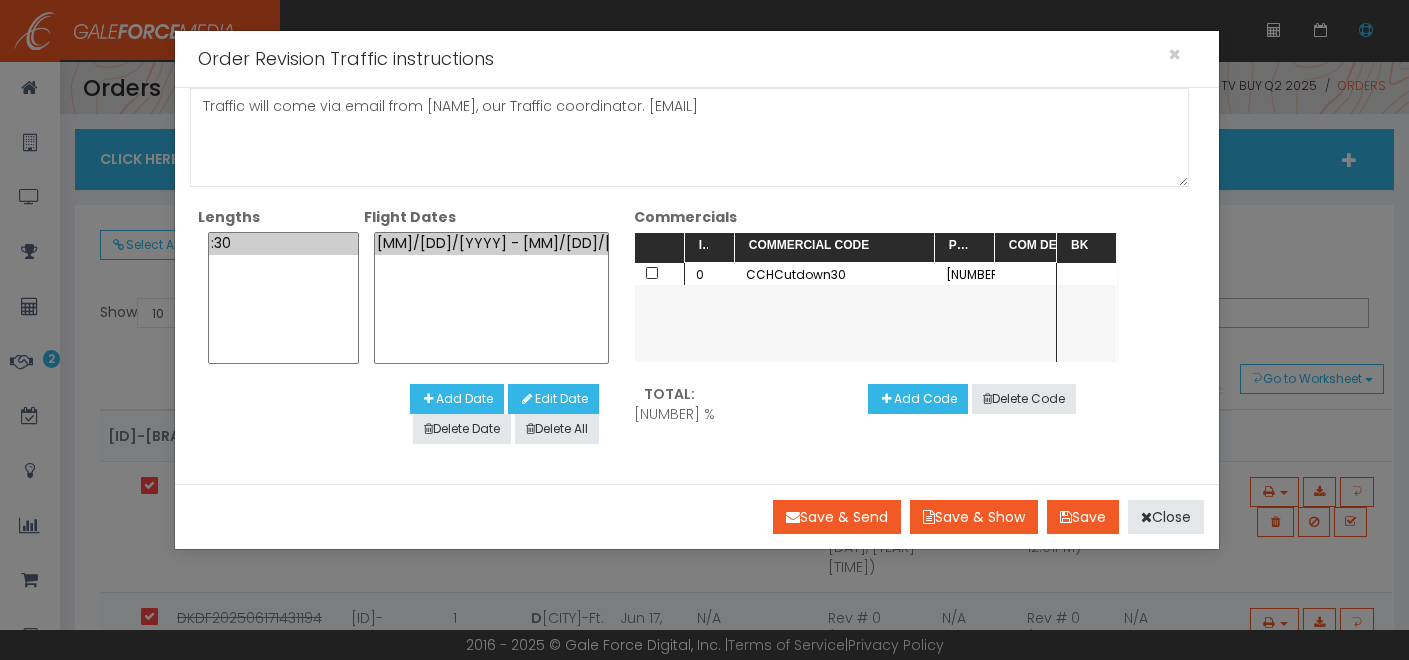click on "03/31/2025 - 06/29/2025" at bounding box center [491, 244] 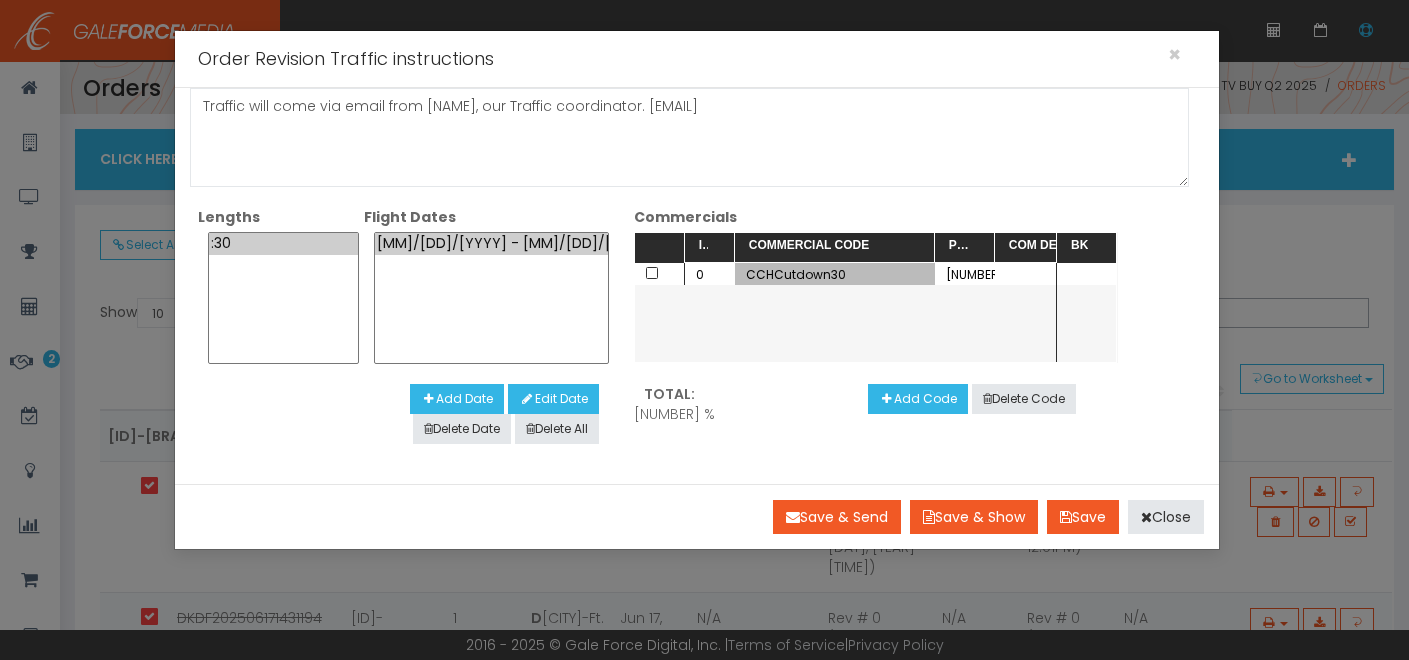 click on "CCHCutdown30" at bounding box center (835, 274) 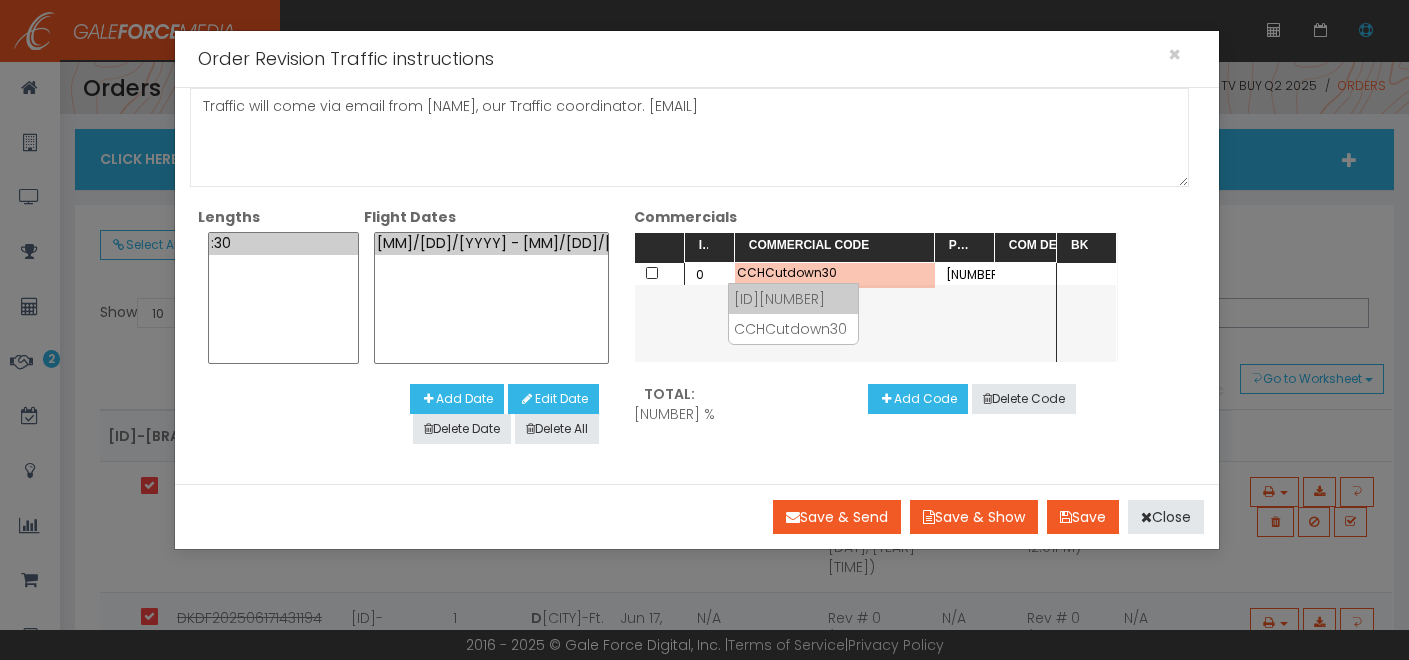 click on "CCHCutdown30." at bounding box center (793, 299) 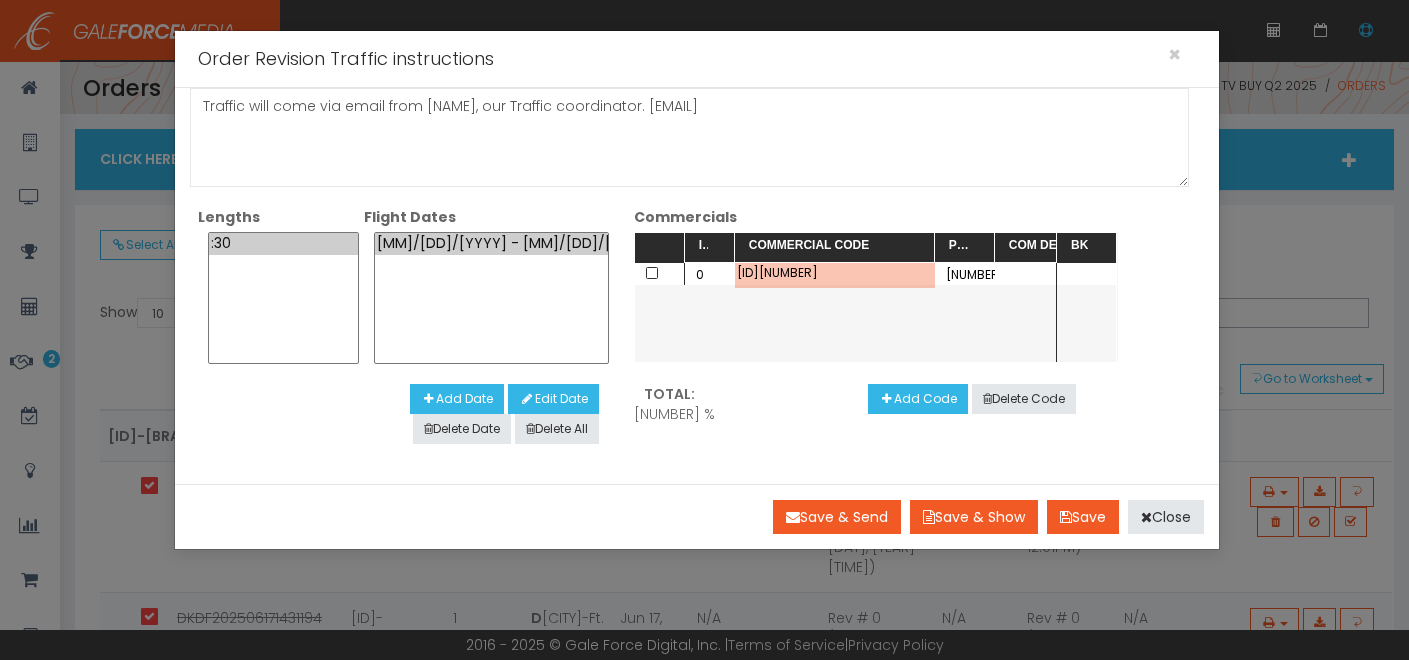 drag, startPoint x: 830, startPoint y: 278, endPoint x: 712, endPoint y: 280, distance: 118.016945 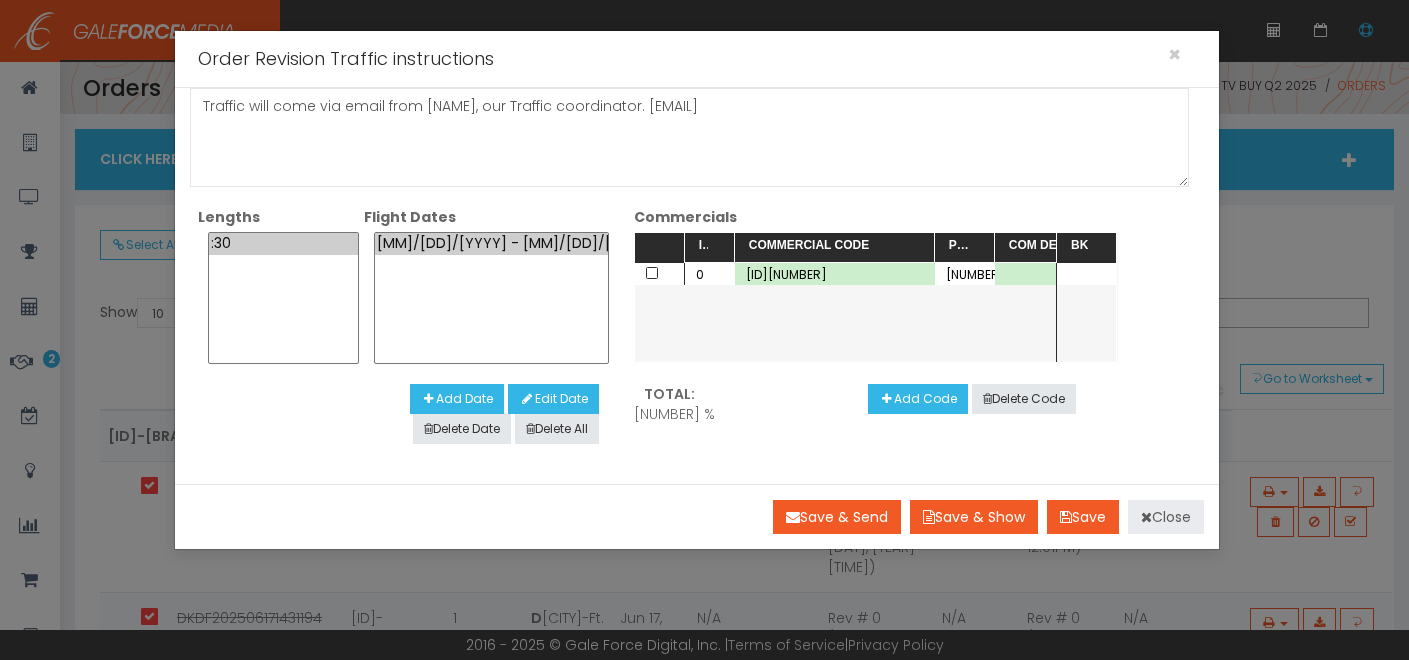 click on "Close" at bounding box center [1166, 517] 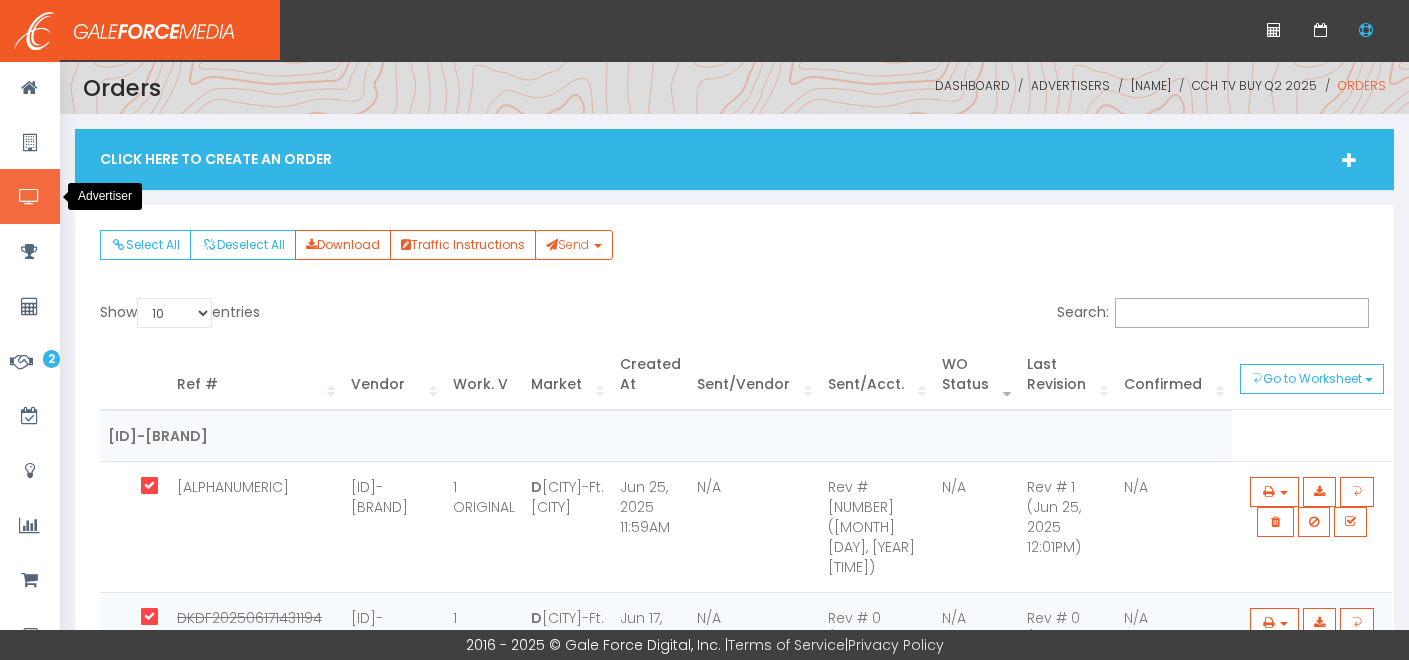 click at bounding box center (29, 197) 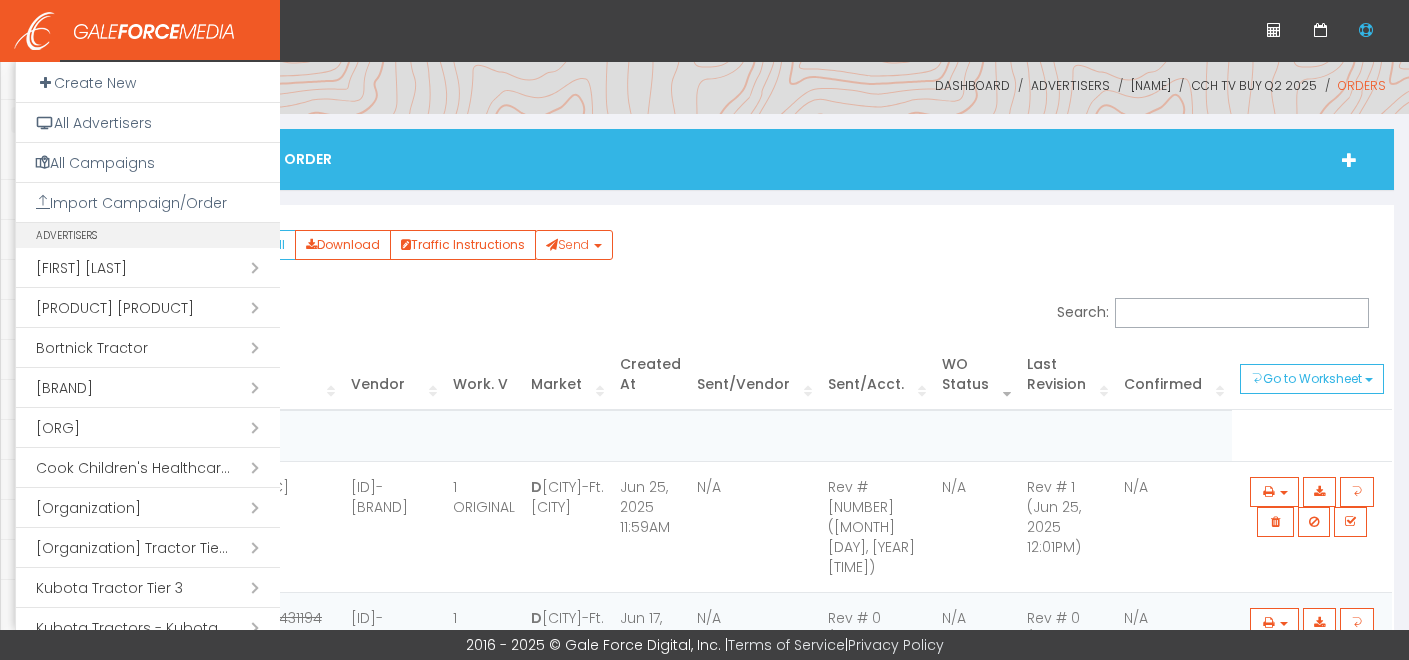 scroll, scrollTop: 78, scrollLeft: 0, axis: vertical 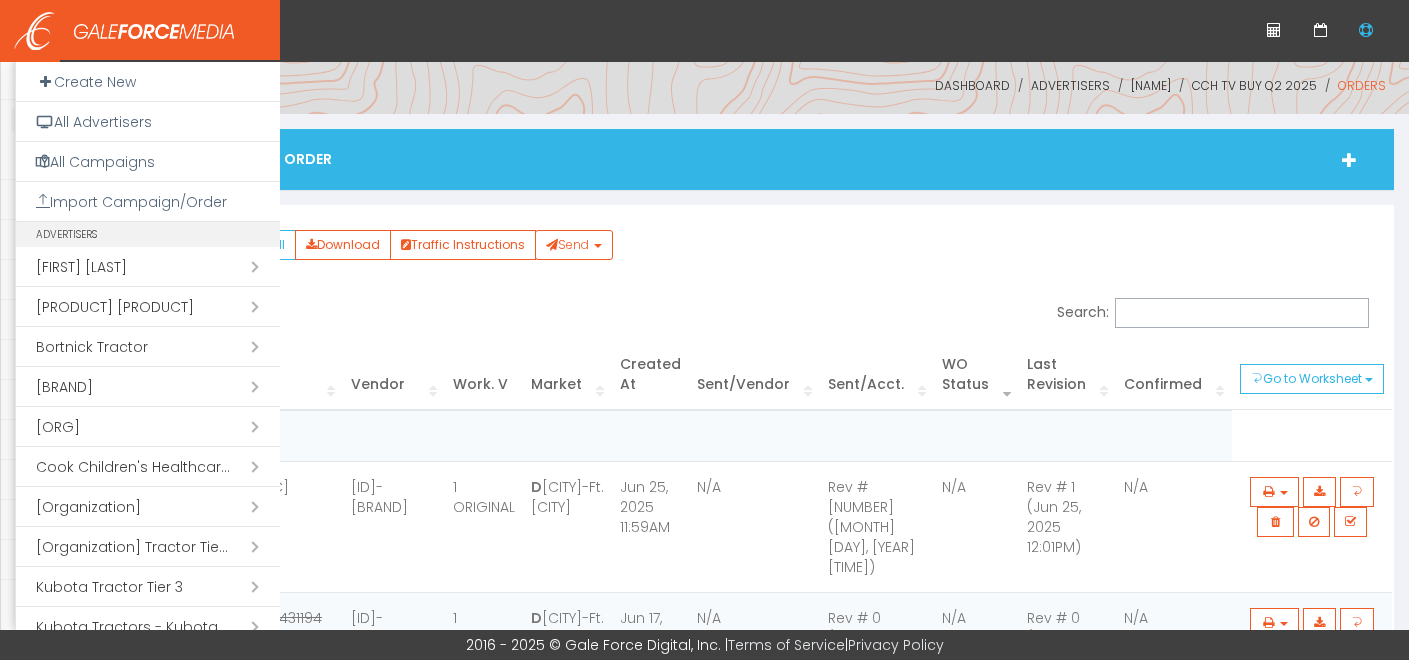 click on "Open submenu (  Cook Children's Healthcare System)" at bounding box center [148, 467] 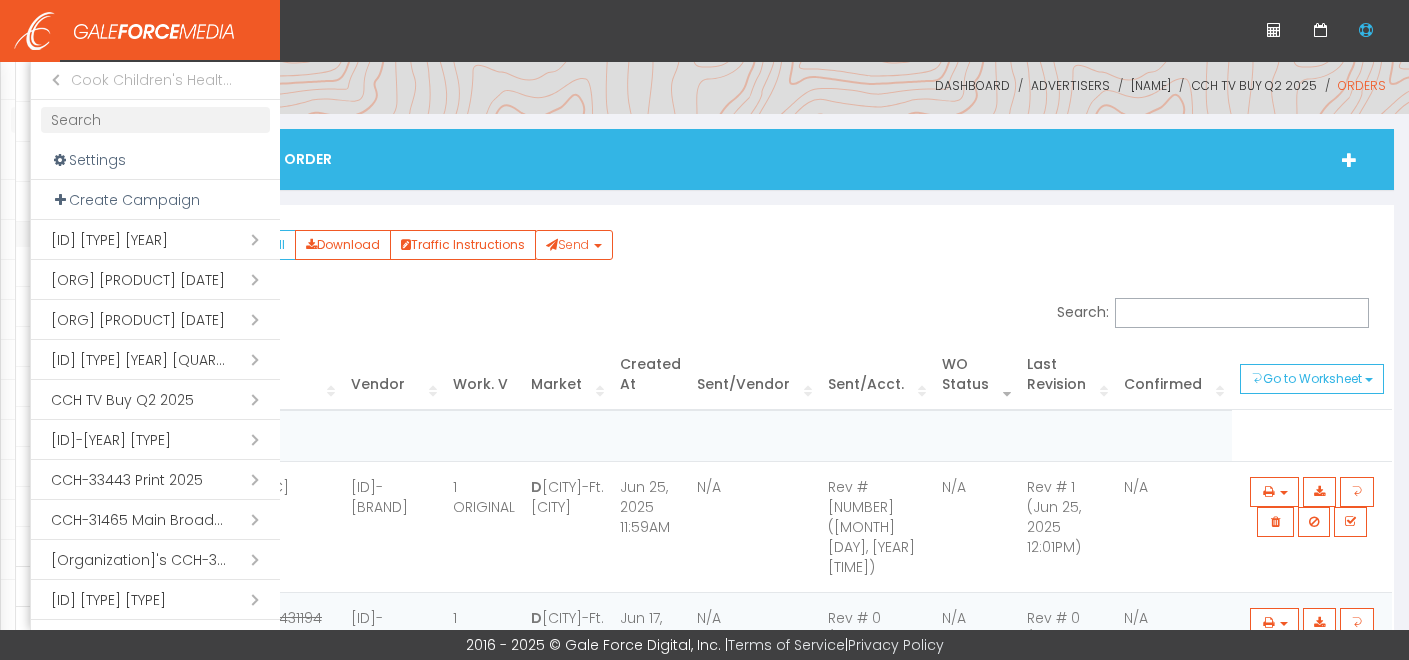 click on "Open submenu (   CCH TV Buy Q3 2025)" at bounding box center (155, 240) 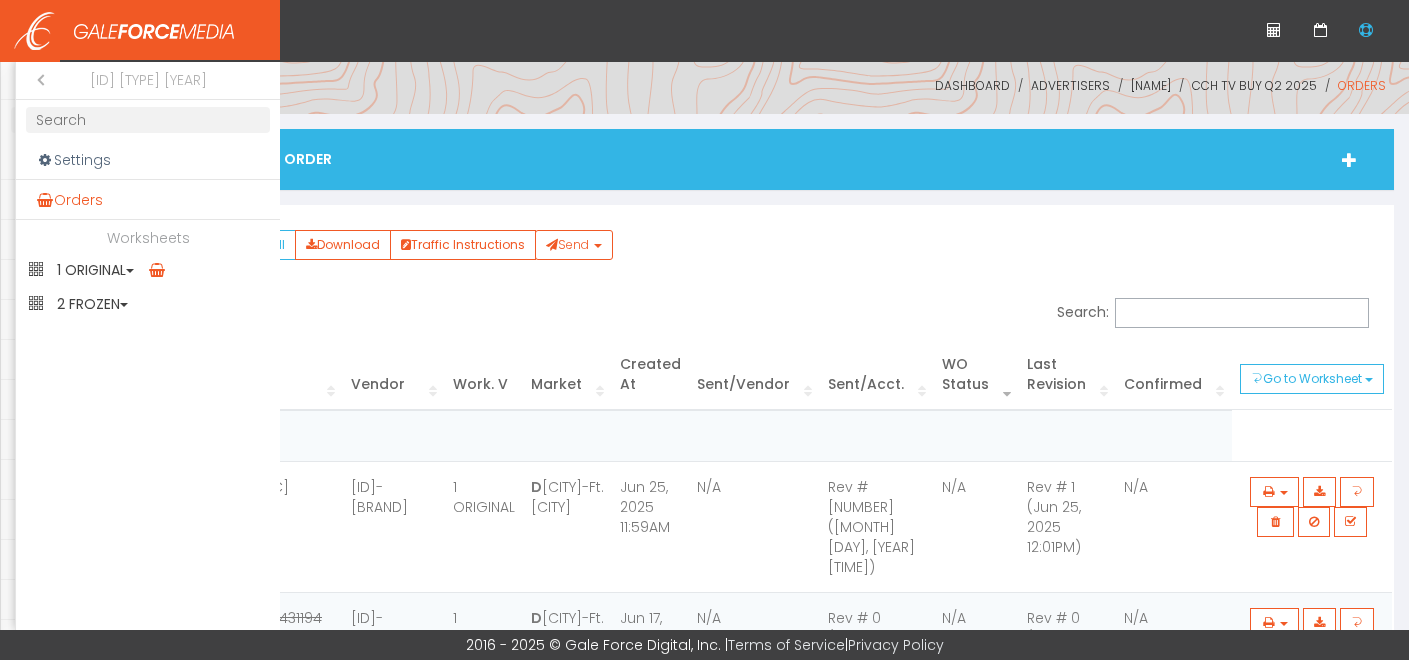 click on "Orders" at bounding box center (148, 200) 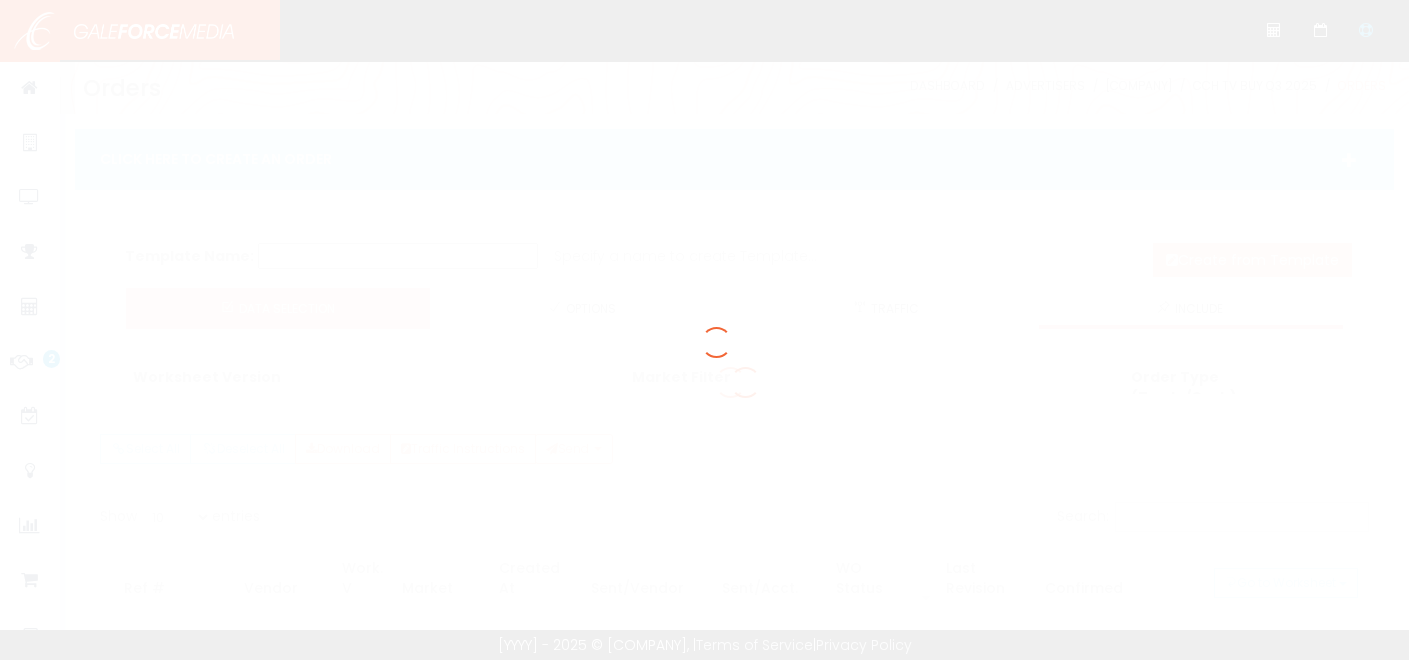 scroll, scrollTop: 0, scrollLeft: 0, axis: both 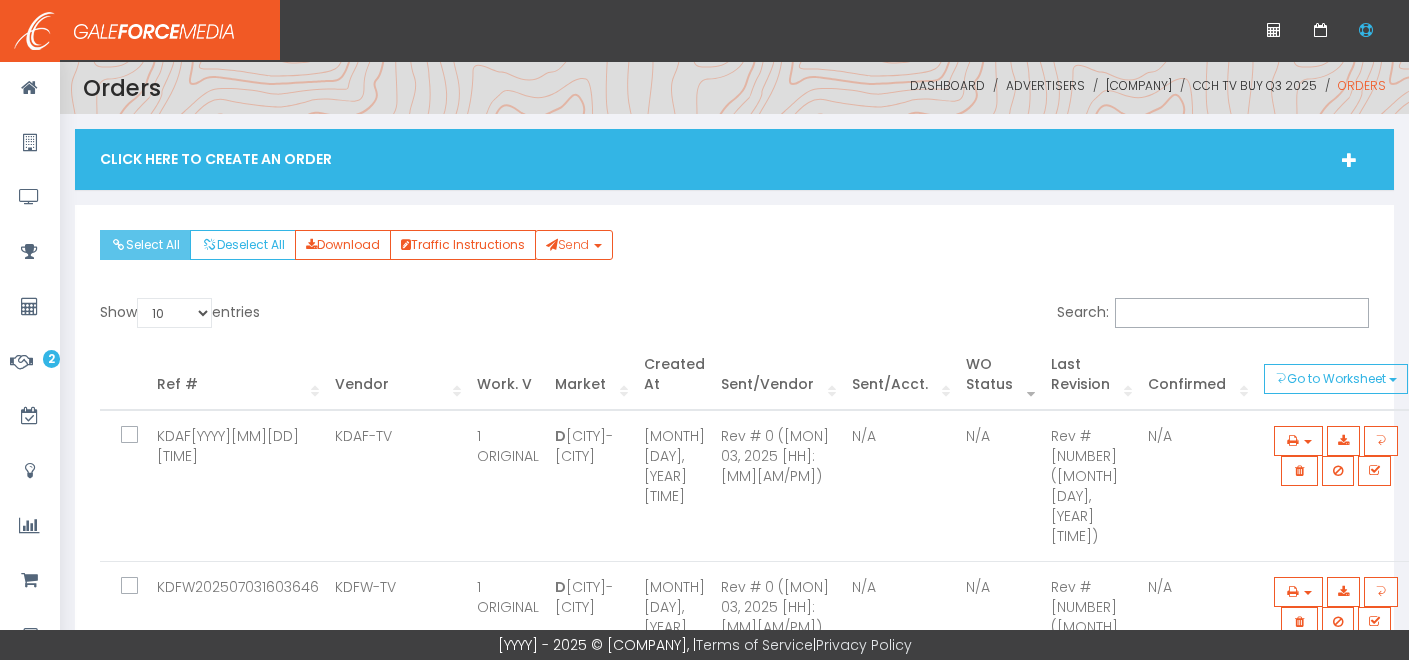 click on "Select All" at bounding box center [145, 245] 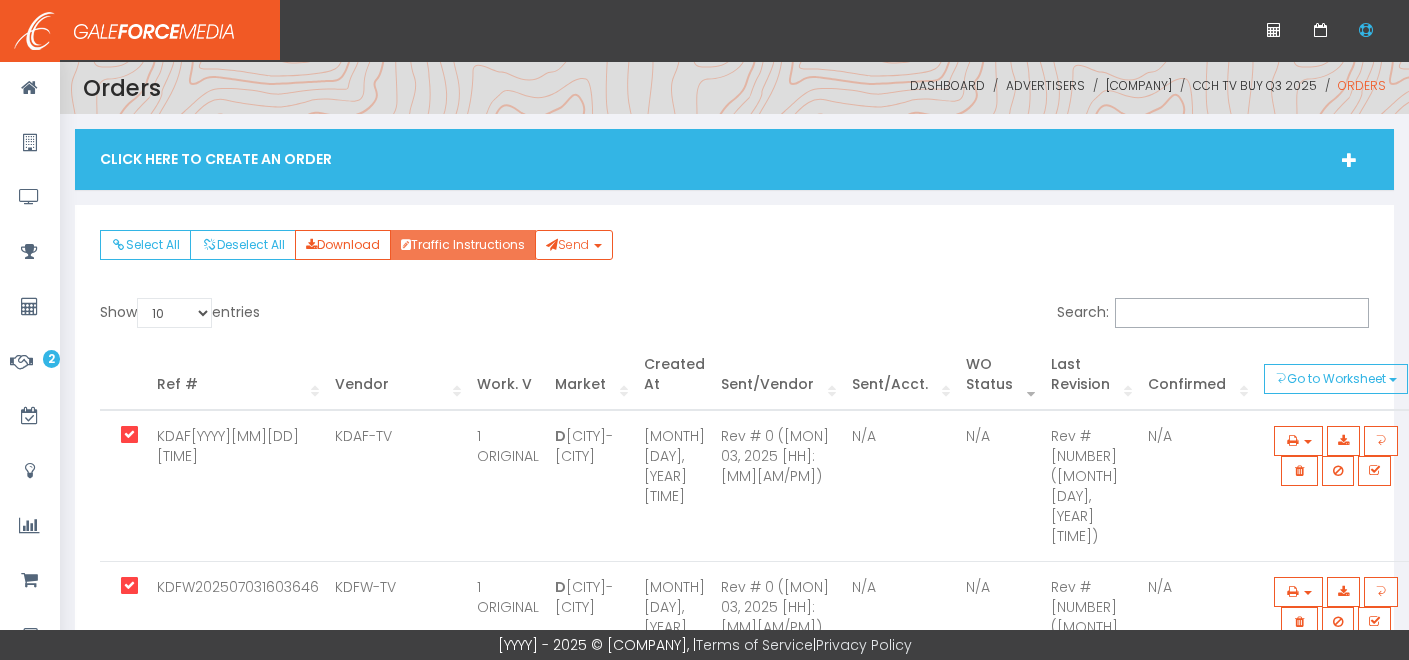 click on "Traffic Instructions" at bounding box center [463, 245] 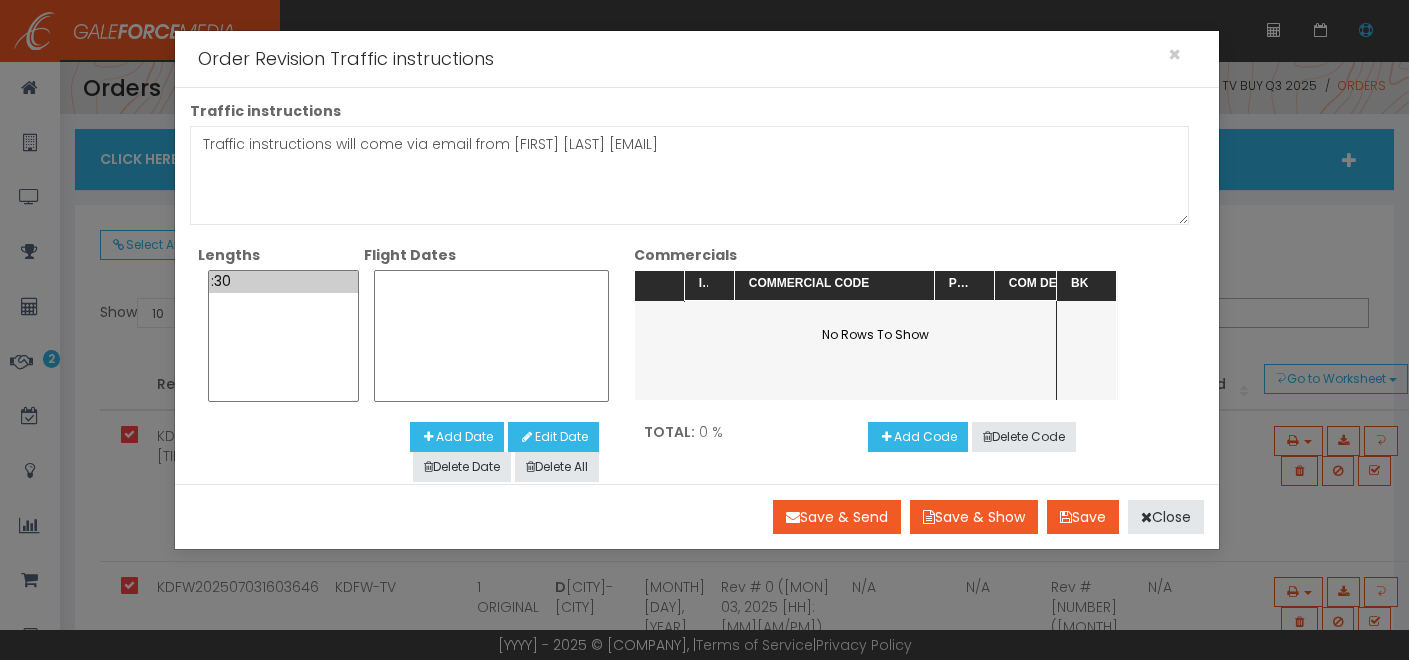 scroll, scrollTop: 0, scrollLeft: 0, axis: both 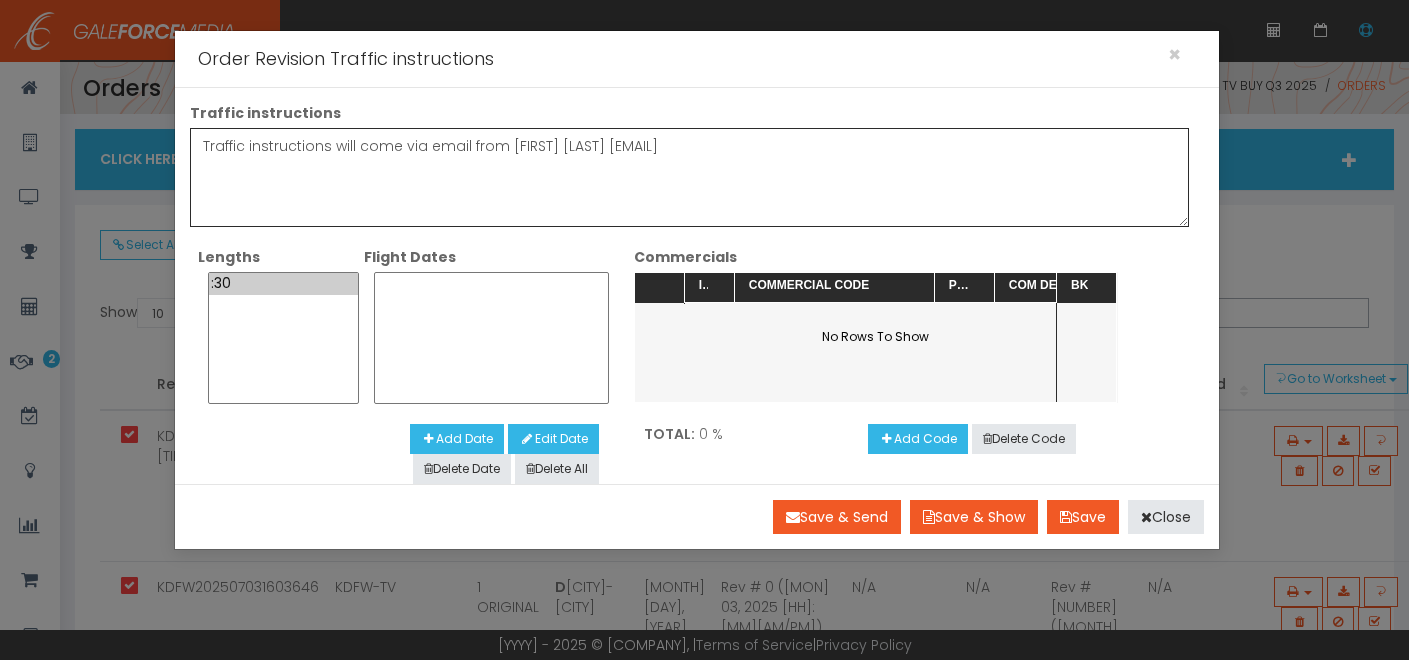 click on "Traffic instructions will come via email from [FIRST] [LAST] [EMAIL]" at bounding box center [689, 177] 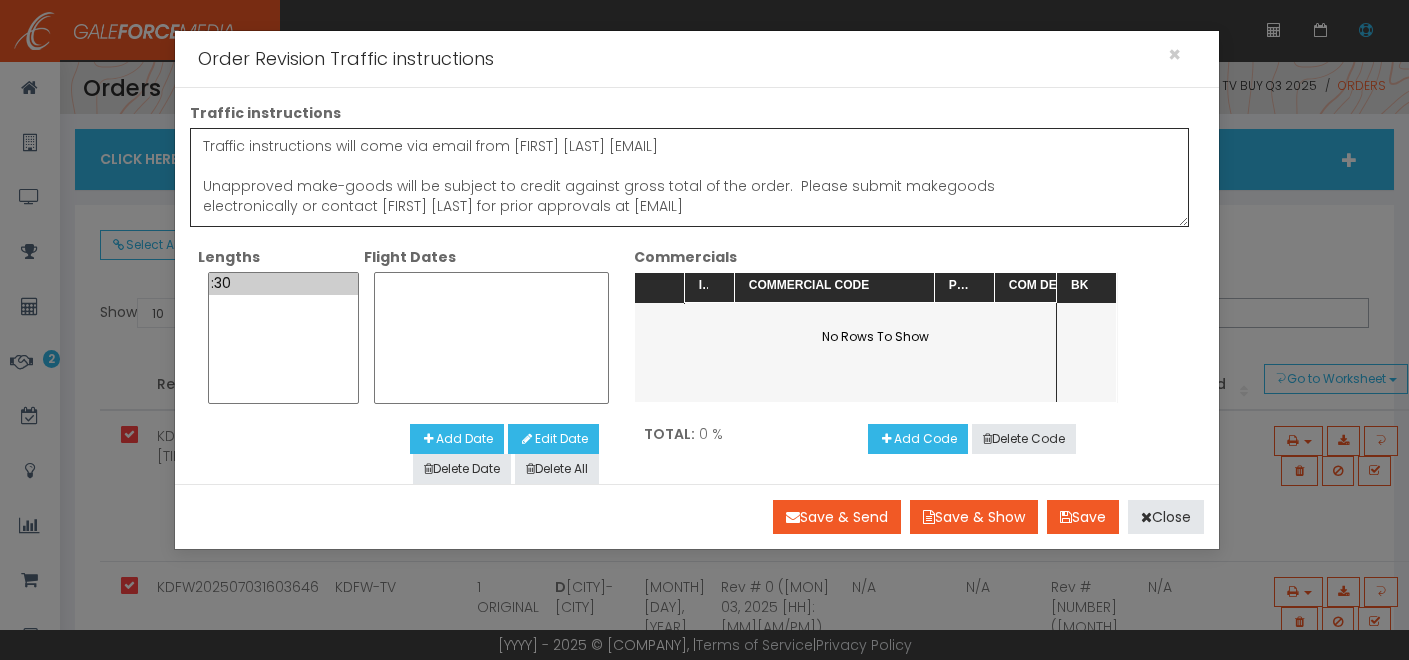 scroll, scrollTop: 190, scrollLeft: 0, axis: vertical 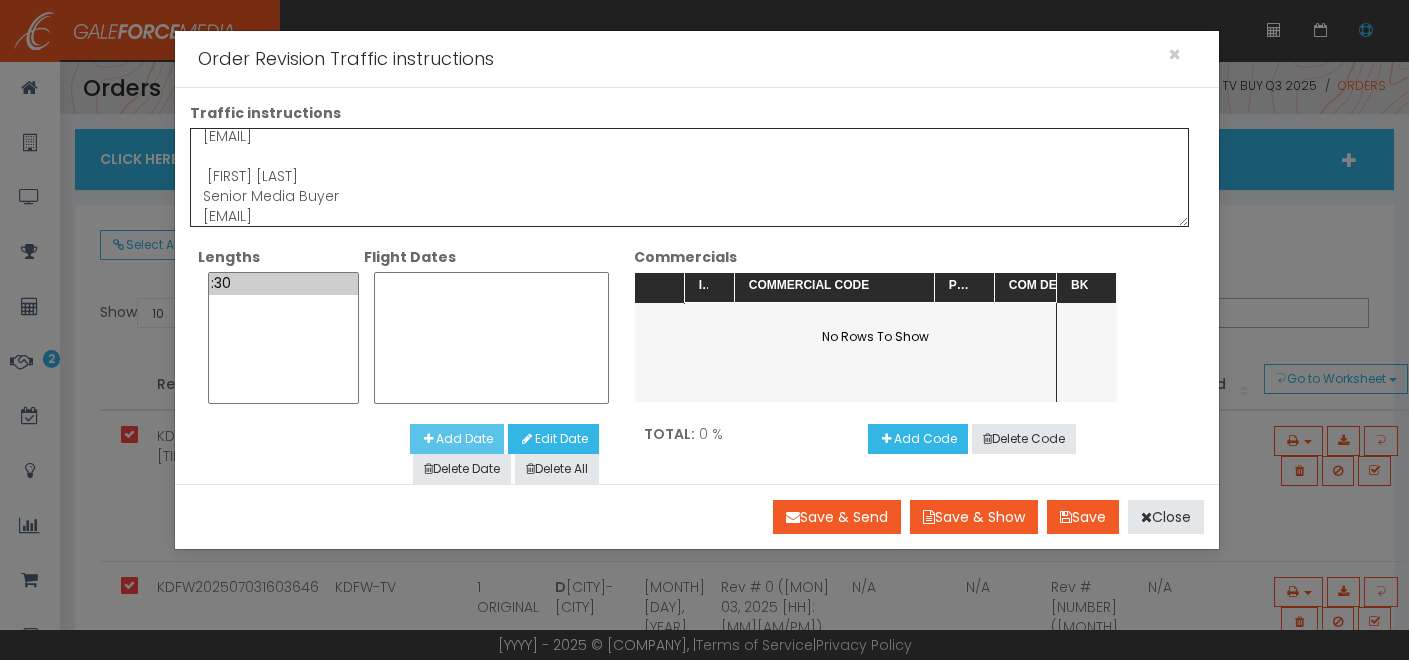 type on "Traffic instructions will come via email from [FIRST] [LAST] [EMAIL]
Unapproved make-goods will be subject to credit against gross total of the order.  Please submit makegoods
electronically or contact [FIRST] [LAST] for prior approvals at [EMAIL]
All rotator spots must run in fair vertical and horizontal rotation.
[FIRST] [LAST]
Project Manager
[EMAIL]
[FIRST] [LAST]
Senior Media Buyer
[EMAIL]" 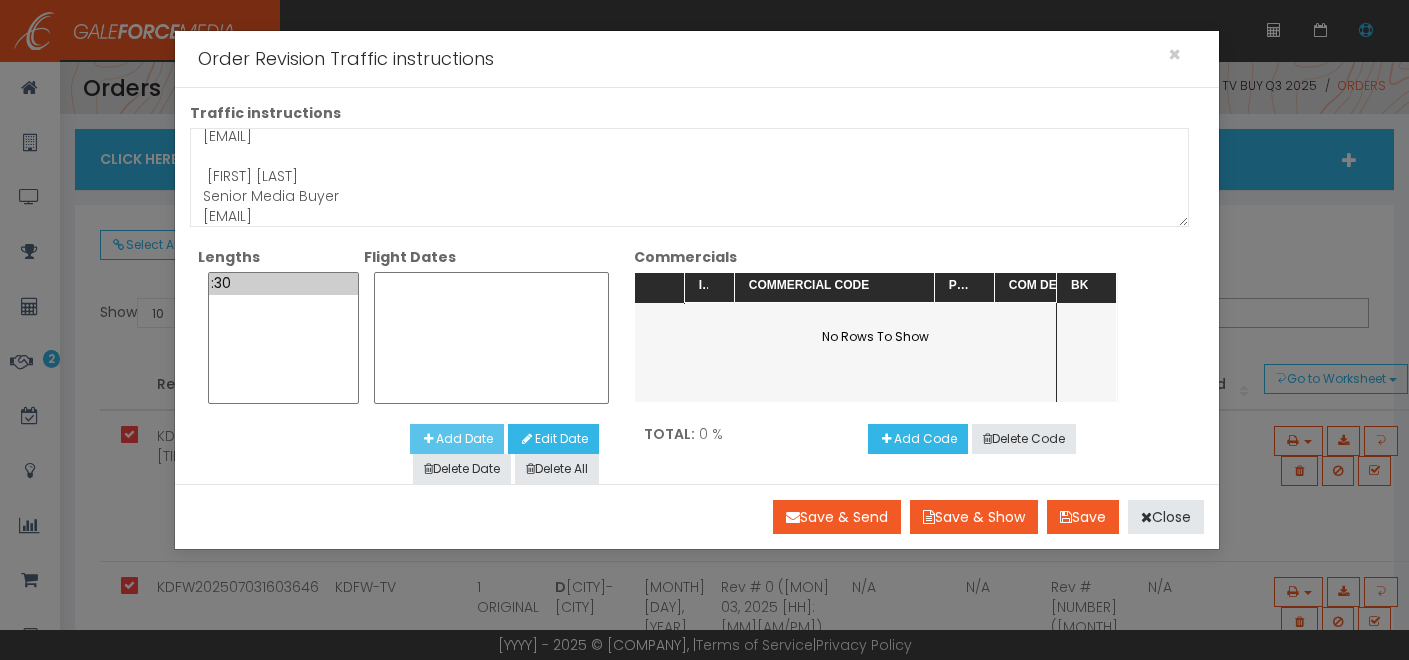 click on "Add Date" at bounding box center (457, 439) 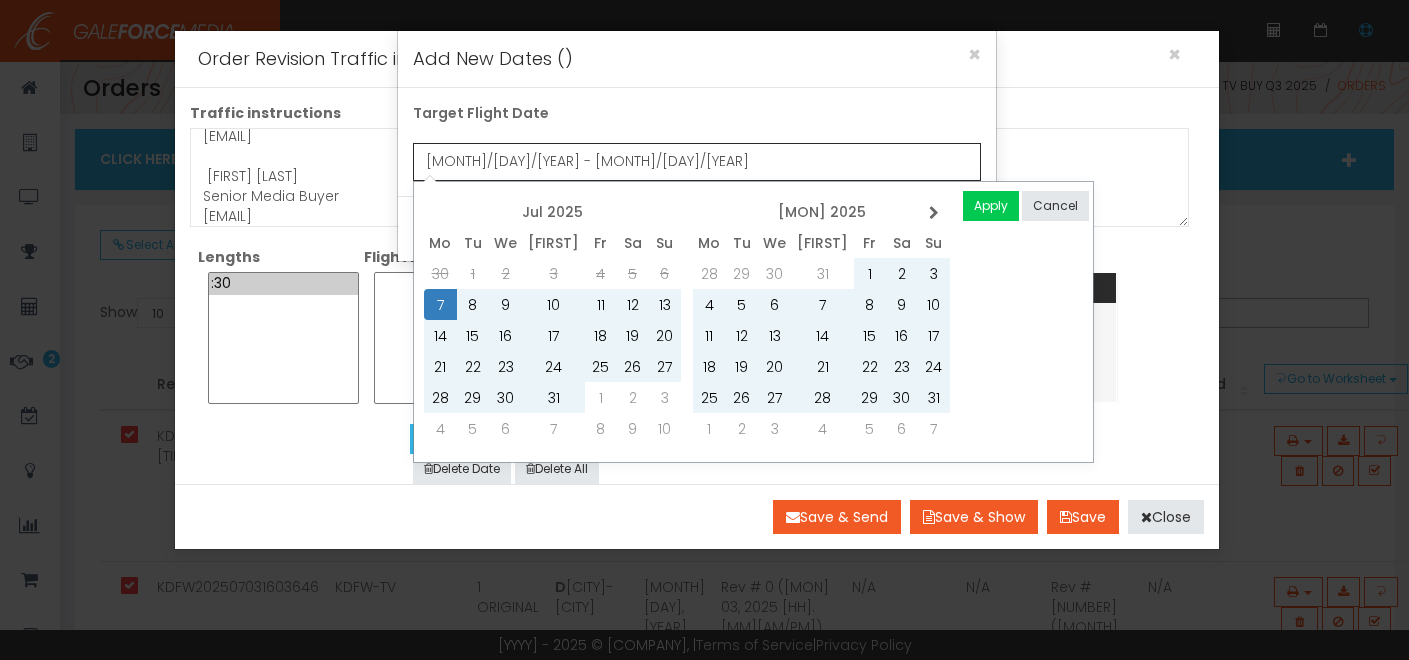 click on "[MONTH]/[DAY]/[YEAR] - [MONTH]/[DAY]/[YEAR]" at bounding box center (697, 162) 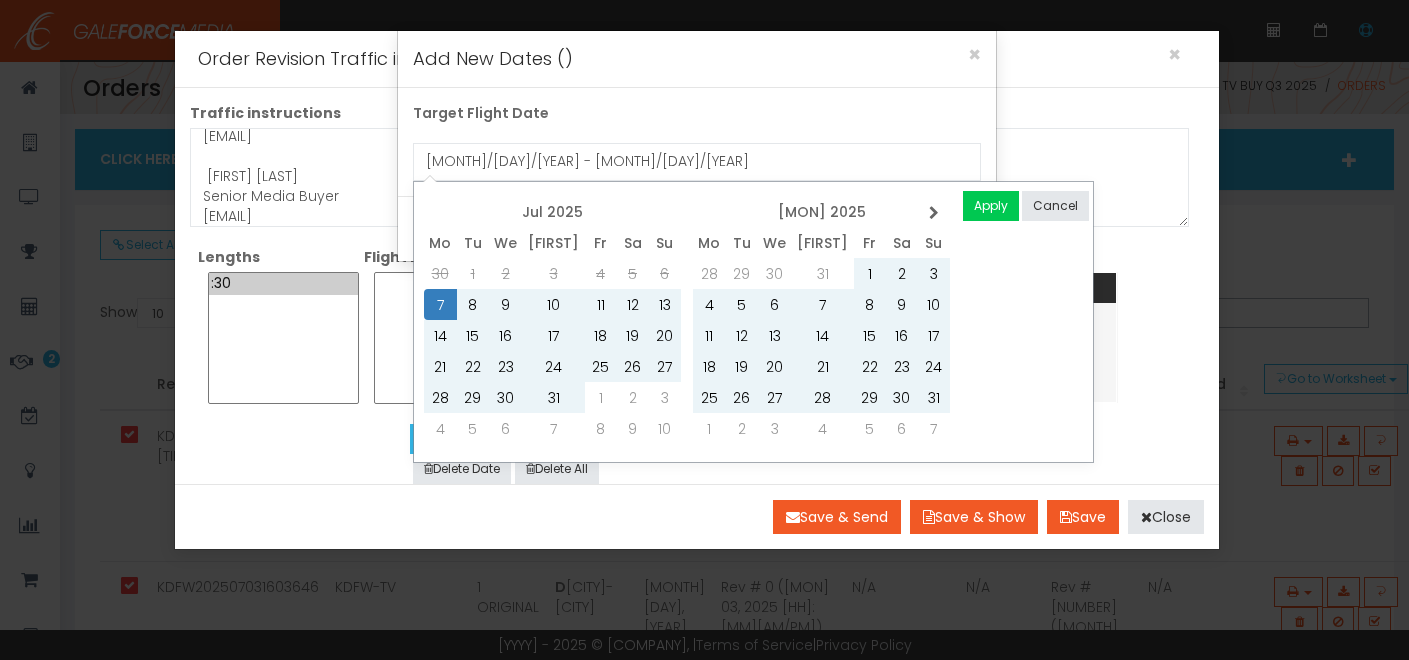 drag, startPoint x: 927, startPoint y: 201, endPoint x: 913, endPoint y: 234, distance: 35.846897 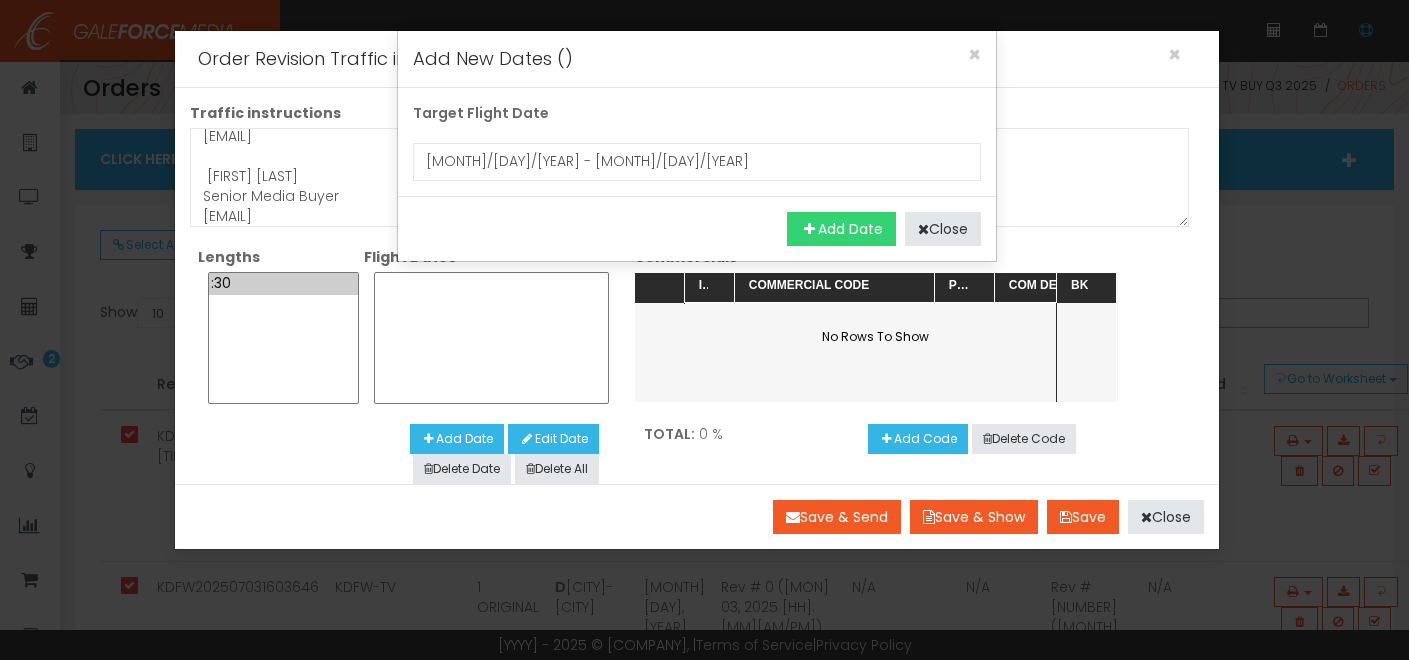 click on "Add Date" at bounding box center [841, 229] 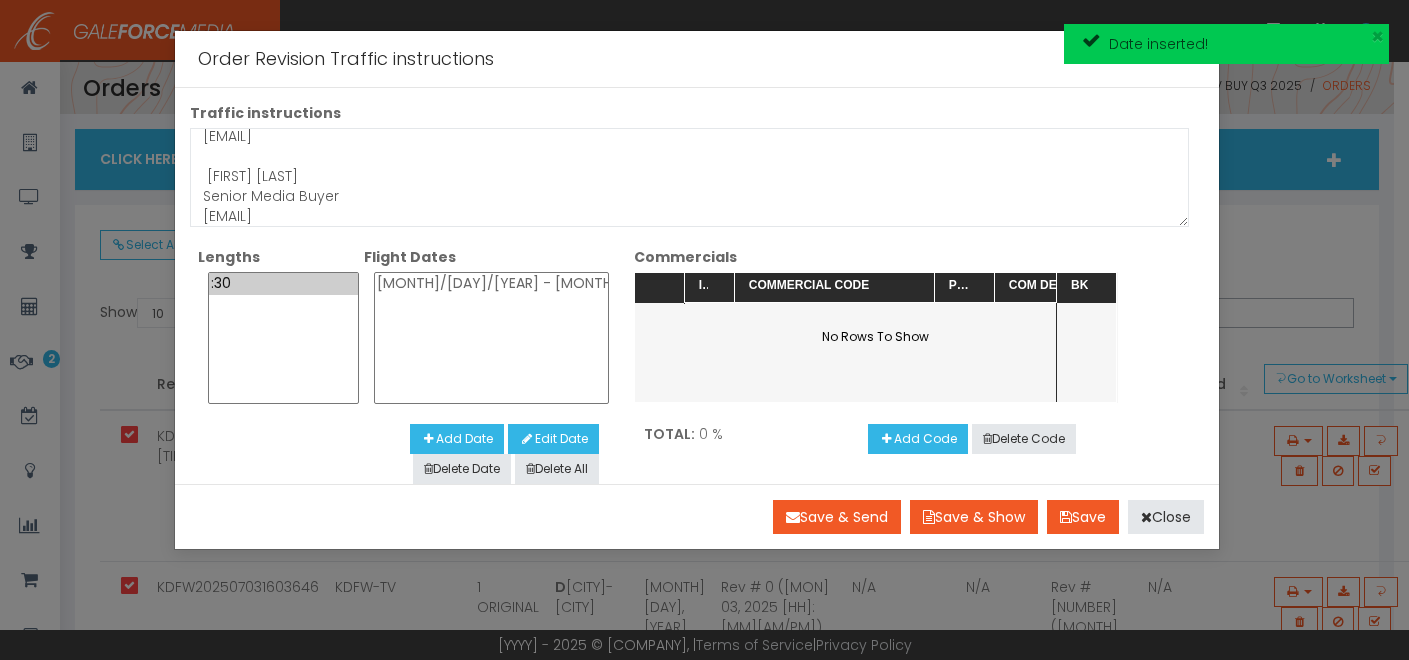 select on "[MONTH]/[DAY]/[YEAR] - [MONTH]/[DAY]/[YEAR]" 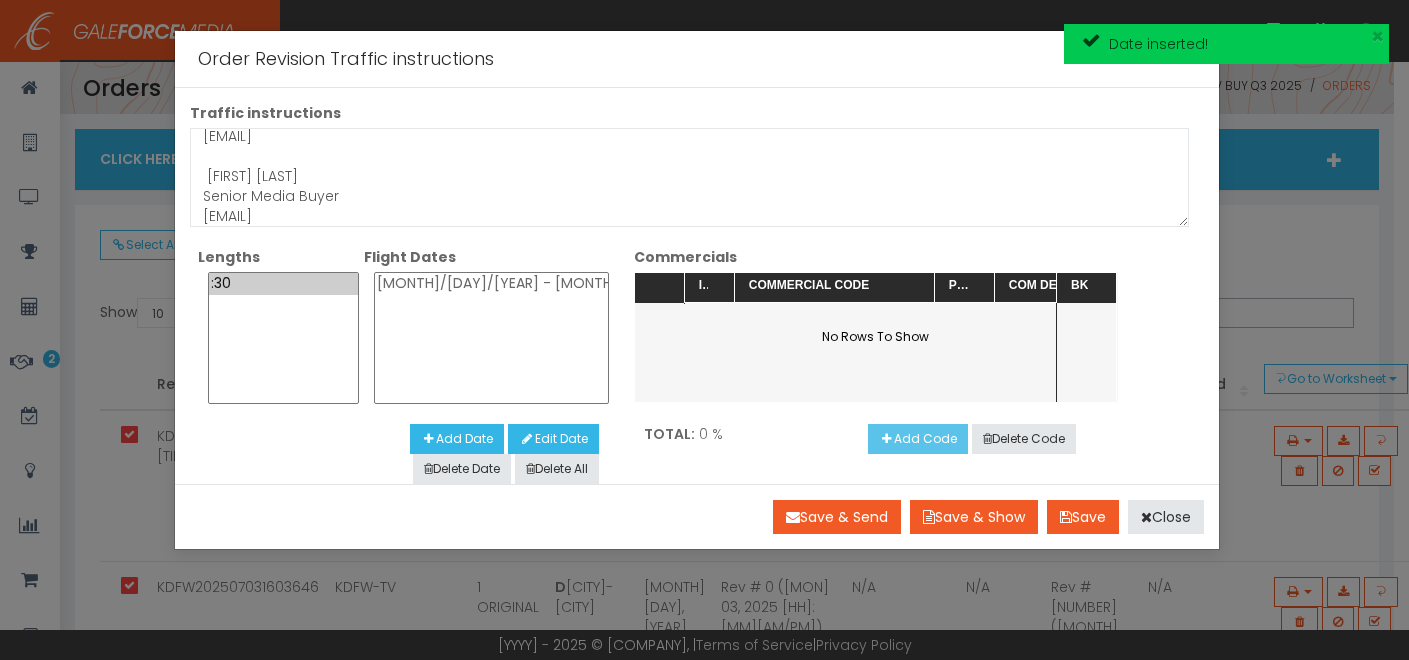 click on "Add Code" at bounding box center (918, 439) 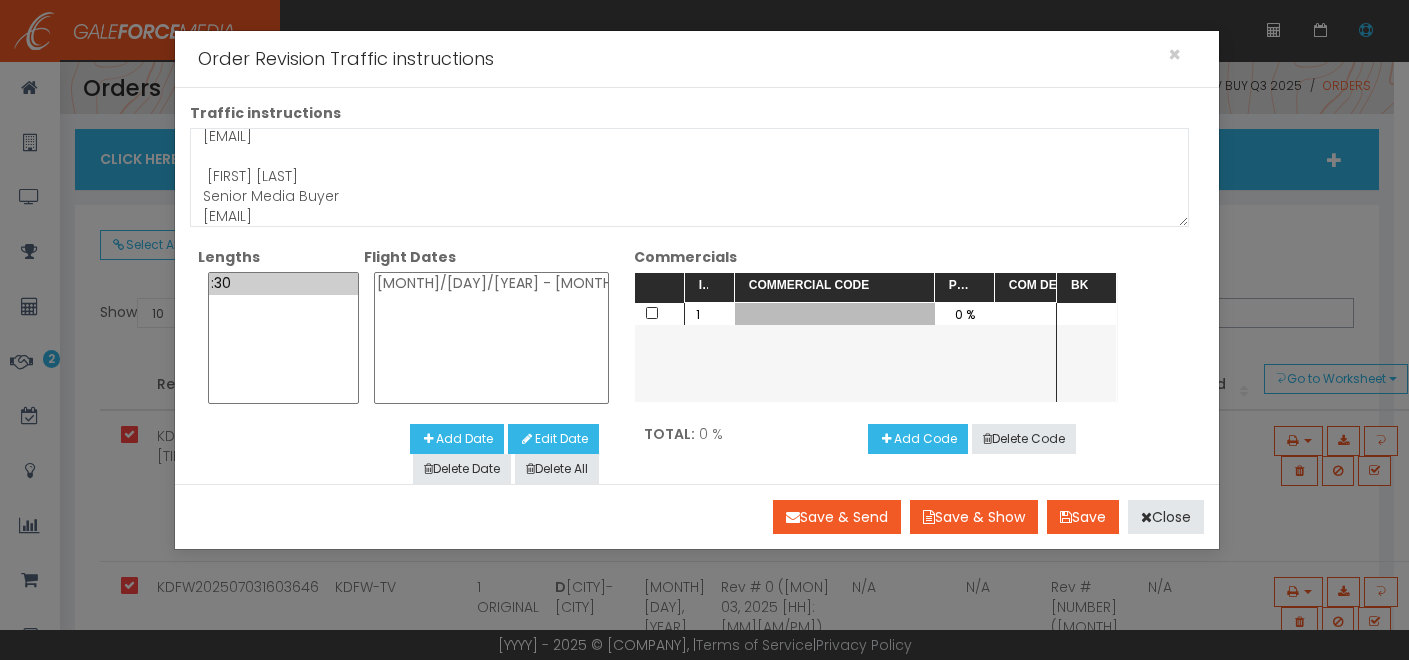 click at bounding box center [835, 314] 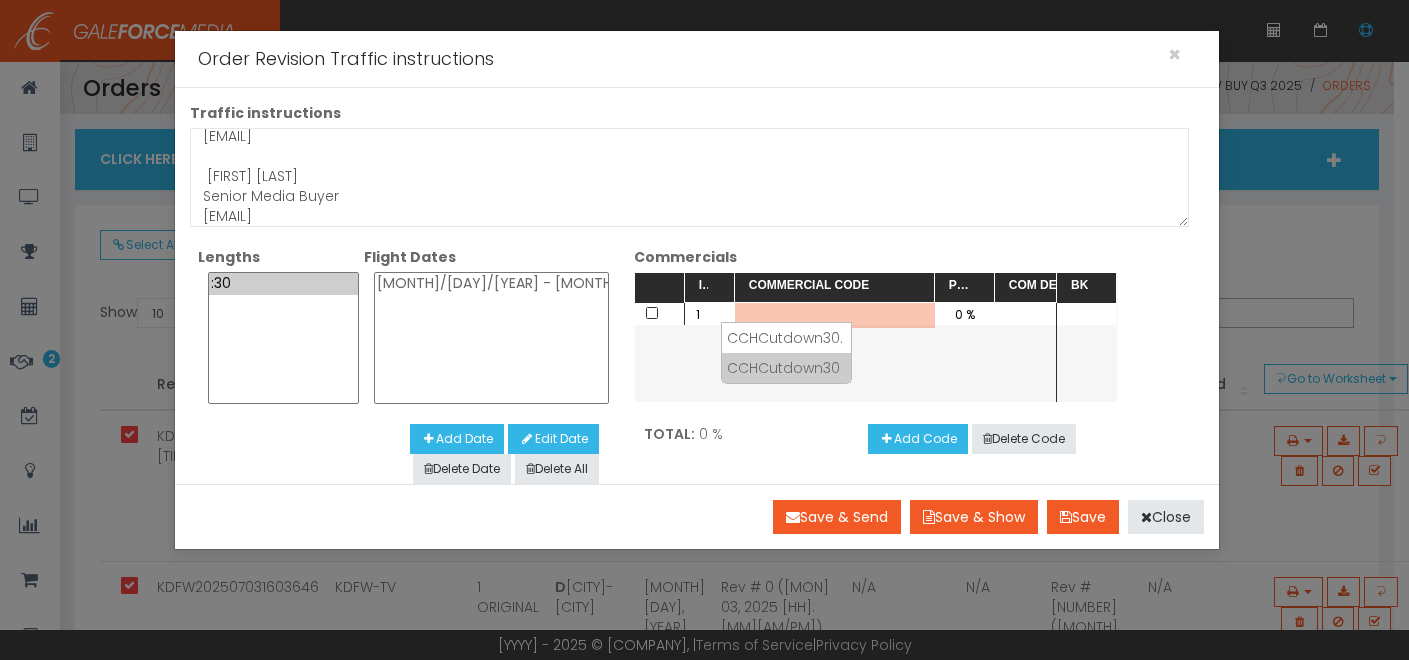 click on "CCHCutdown30" at bounding box center (786, 368) 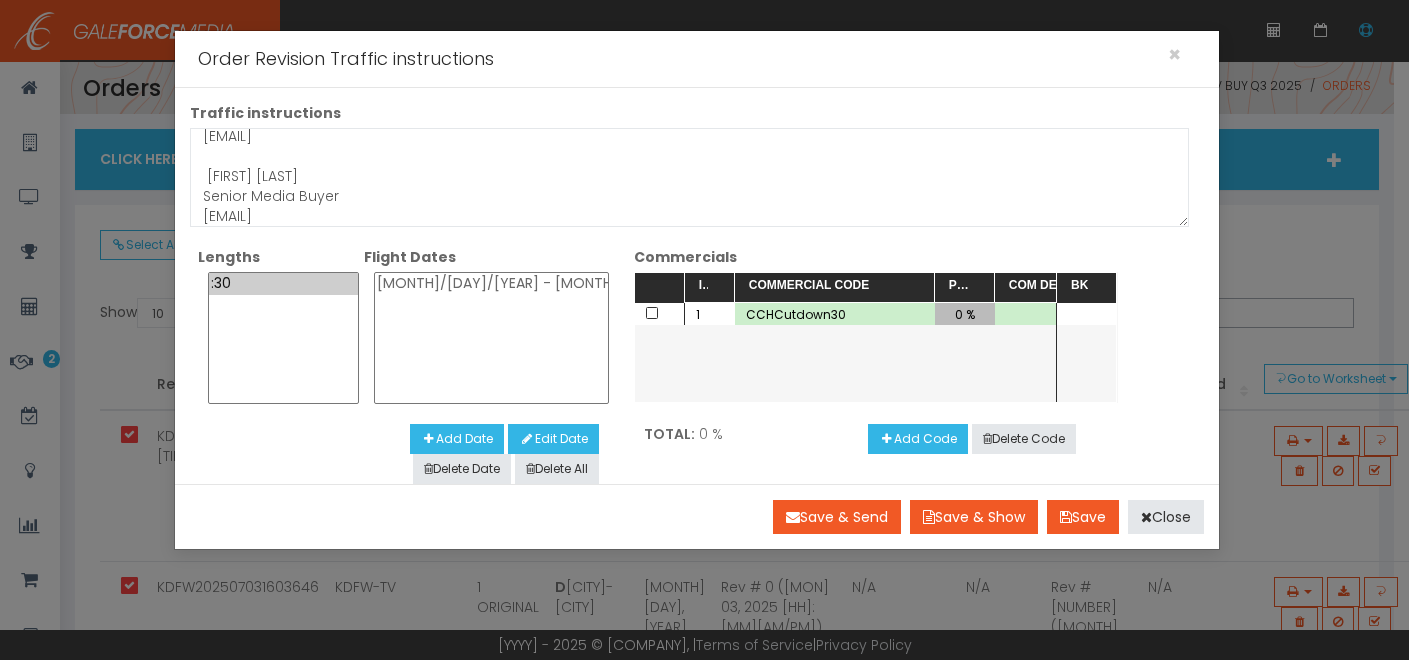 click on "0 %" at bounding box center (965, 314) 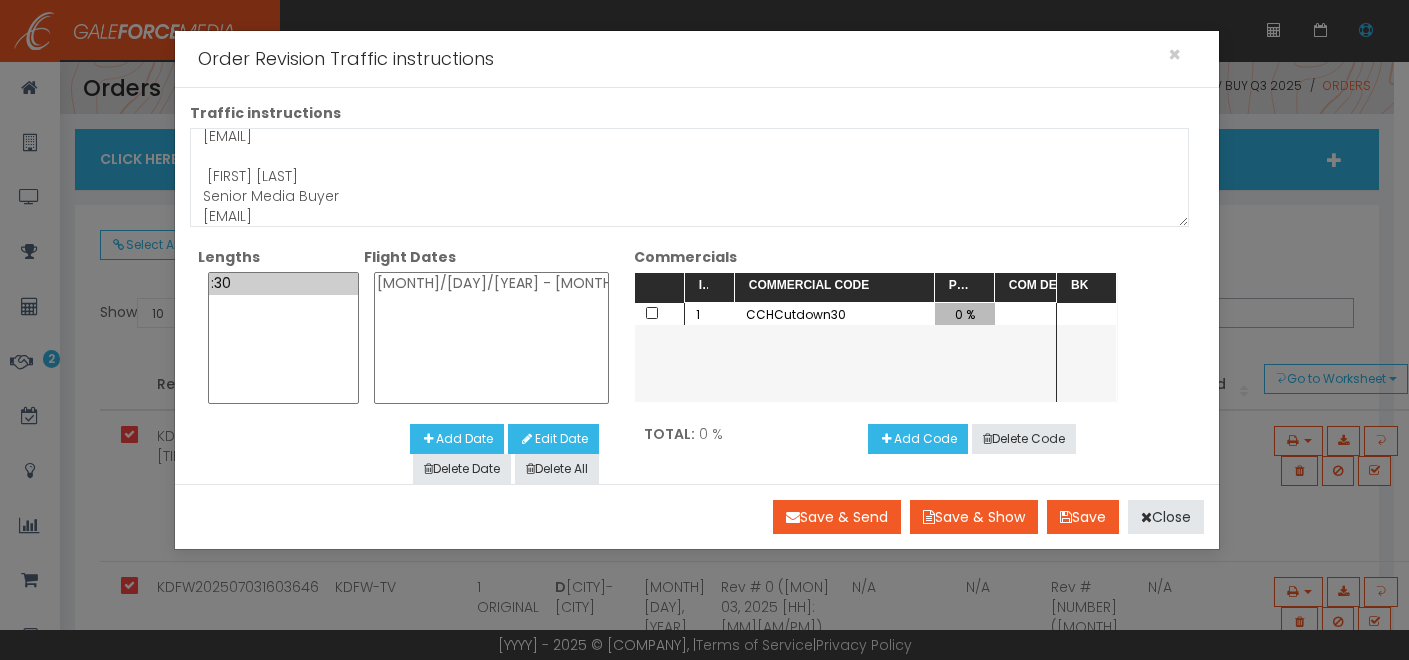 click on "0 %" at bounding box center [965, 314] 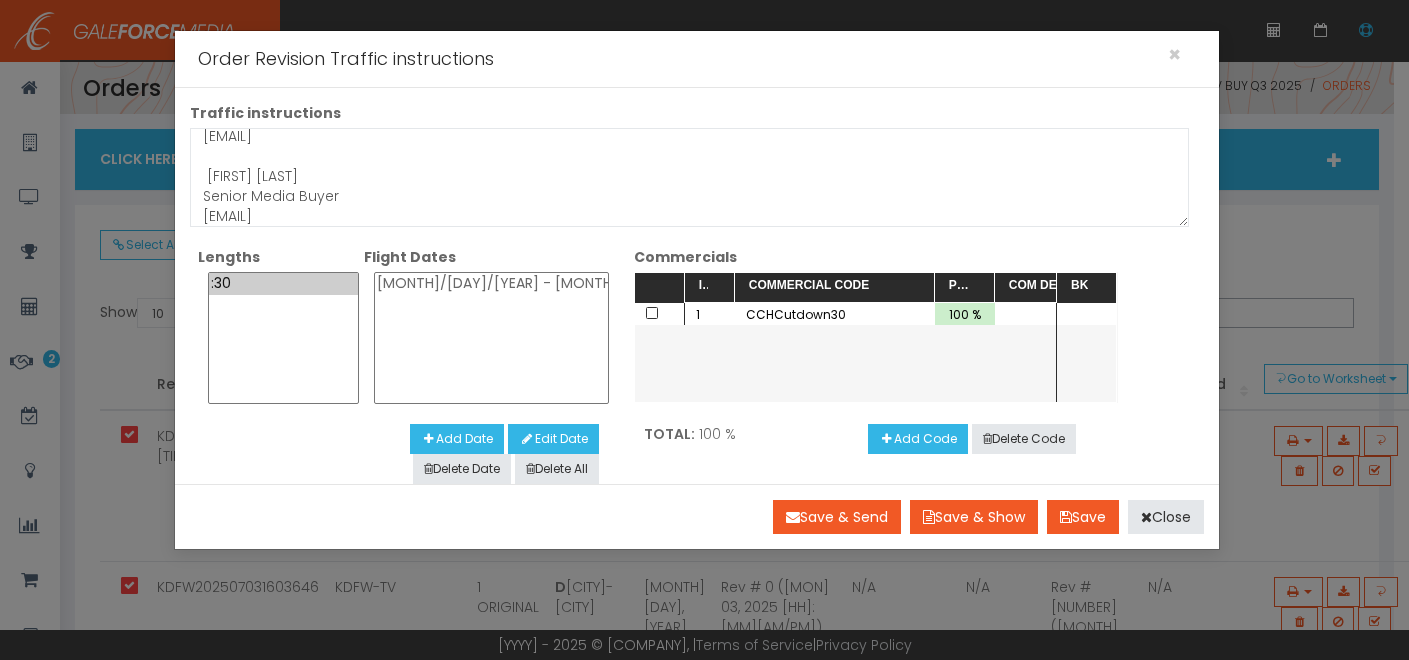 click on "Lengths
:30
Flight Dates
[MM]/[DD]/[YYYY] - [MM]/[DD]/[YYYY]
Add Date
Edit Date
Delete Date
Delete All
Commercials
Drag here to set row groups Drag here to set column labels
ID                                                    Commercial Code" at bounding box center (690, 378) 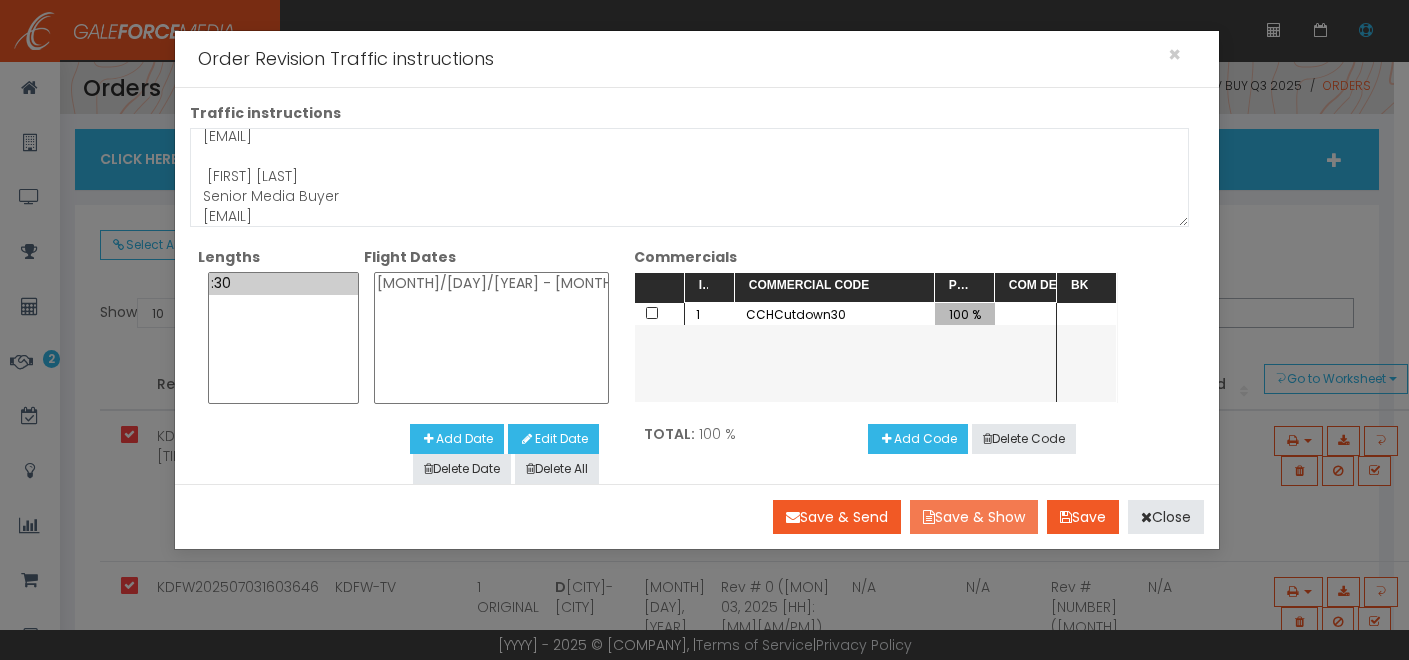 click on "Save & Show" at bounding box center [974, 517] 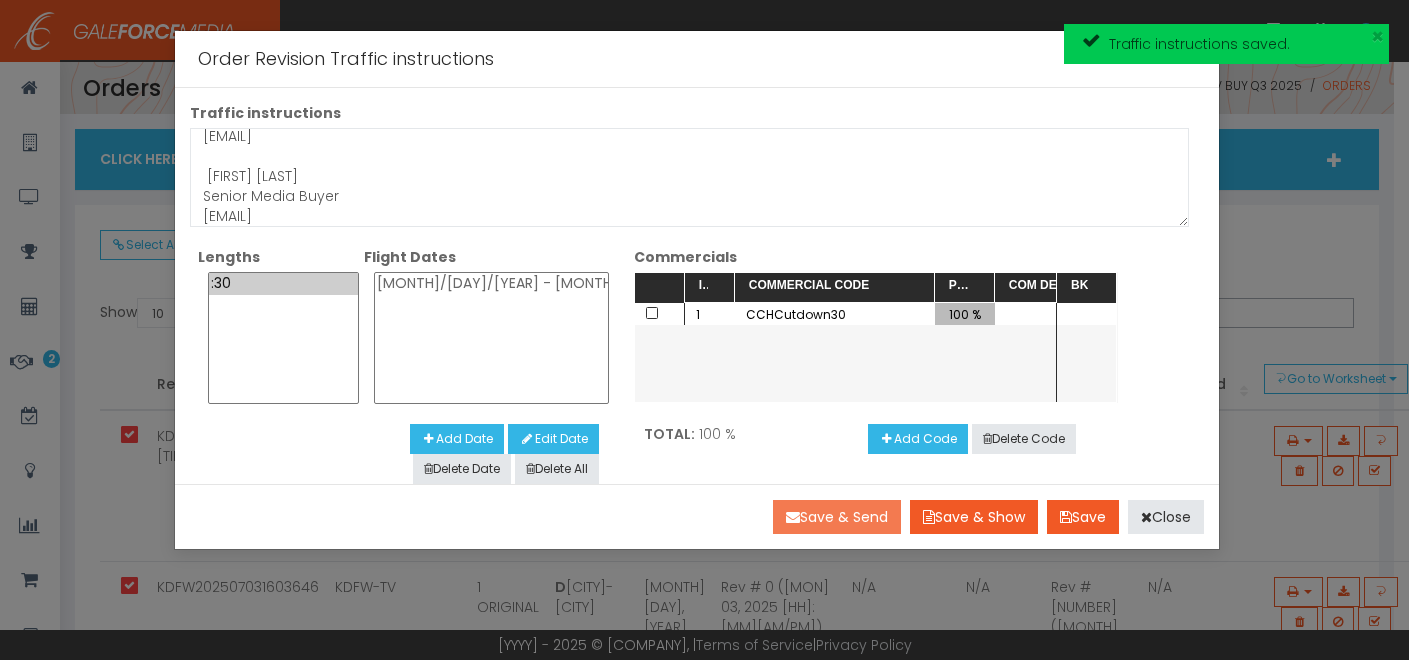 click on "Save & Send" at bounding box center (837, 517) 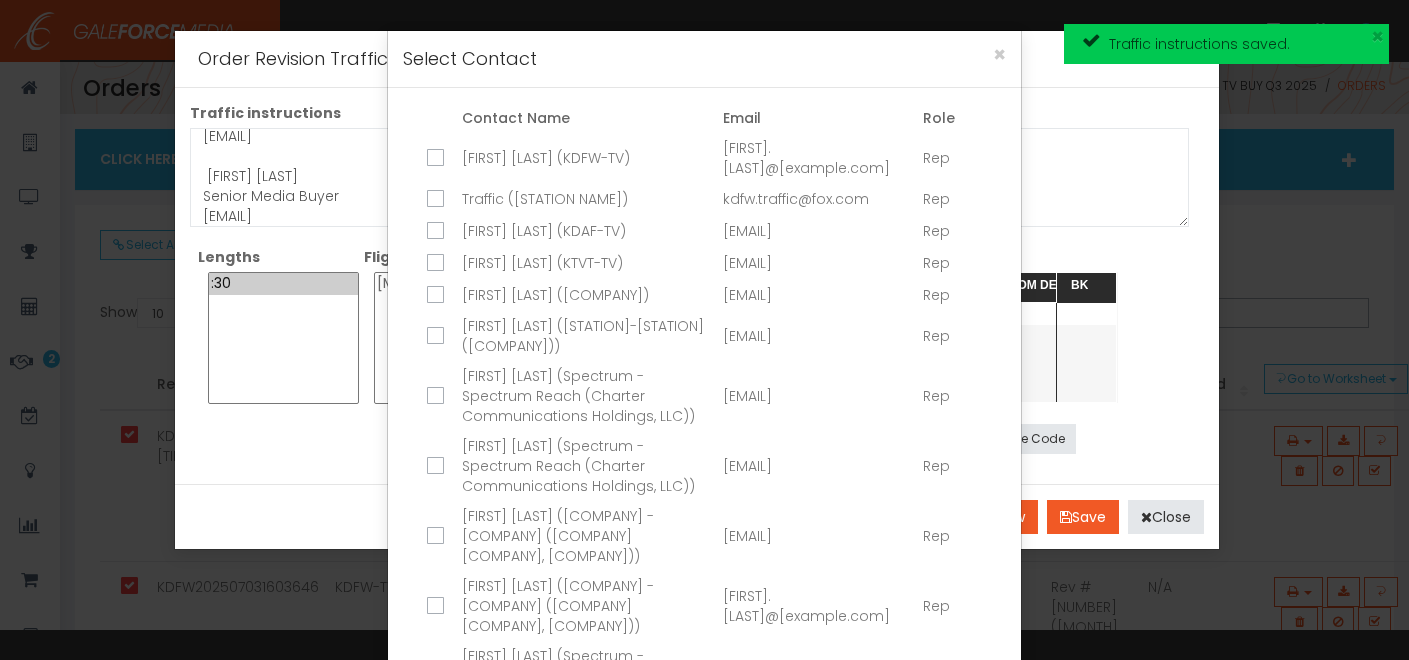 drag, startPoint x: 429, startPoint y: 145, endPoint x: 431, endPoint y: 160, distance: 15.132746 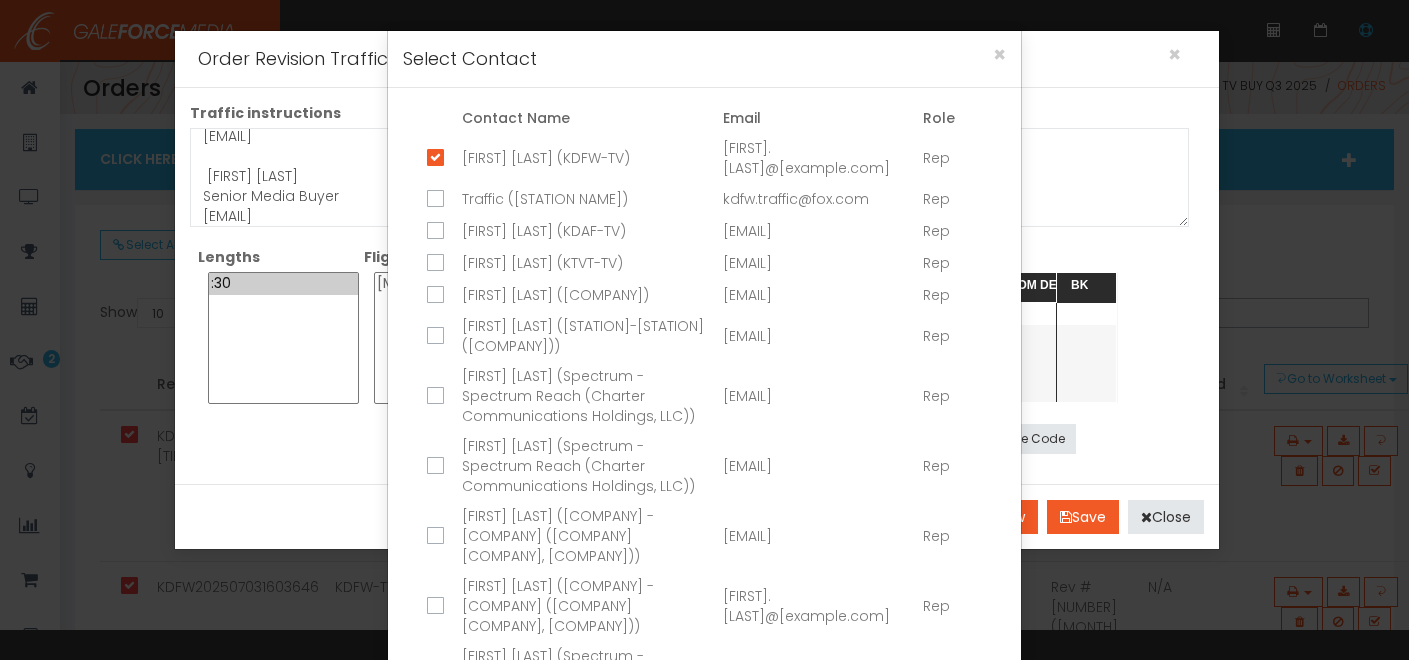 click at bounding box center (433, 200) 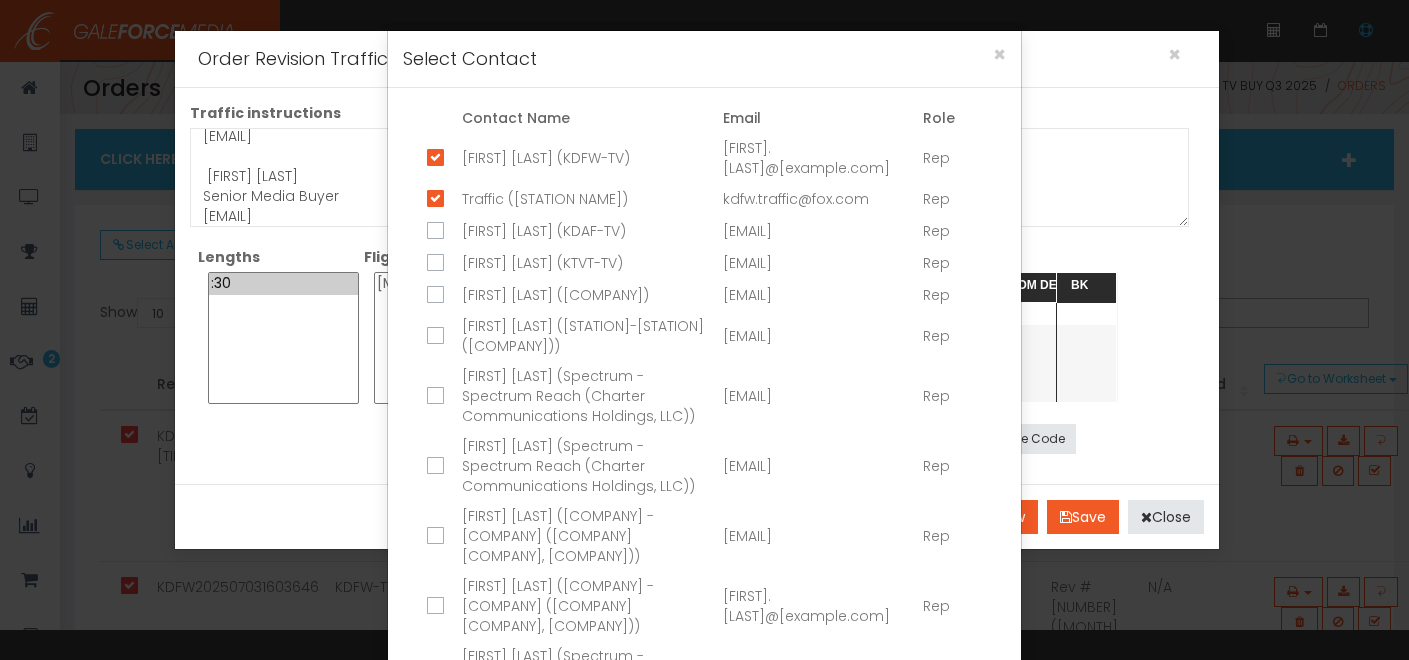click at bounding box center [449, 232] 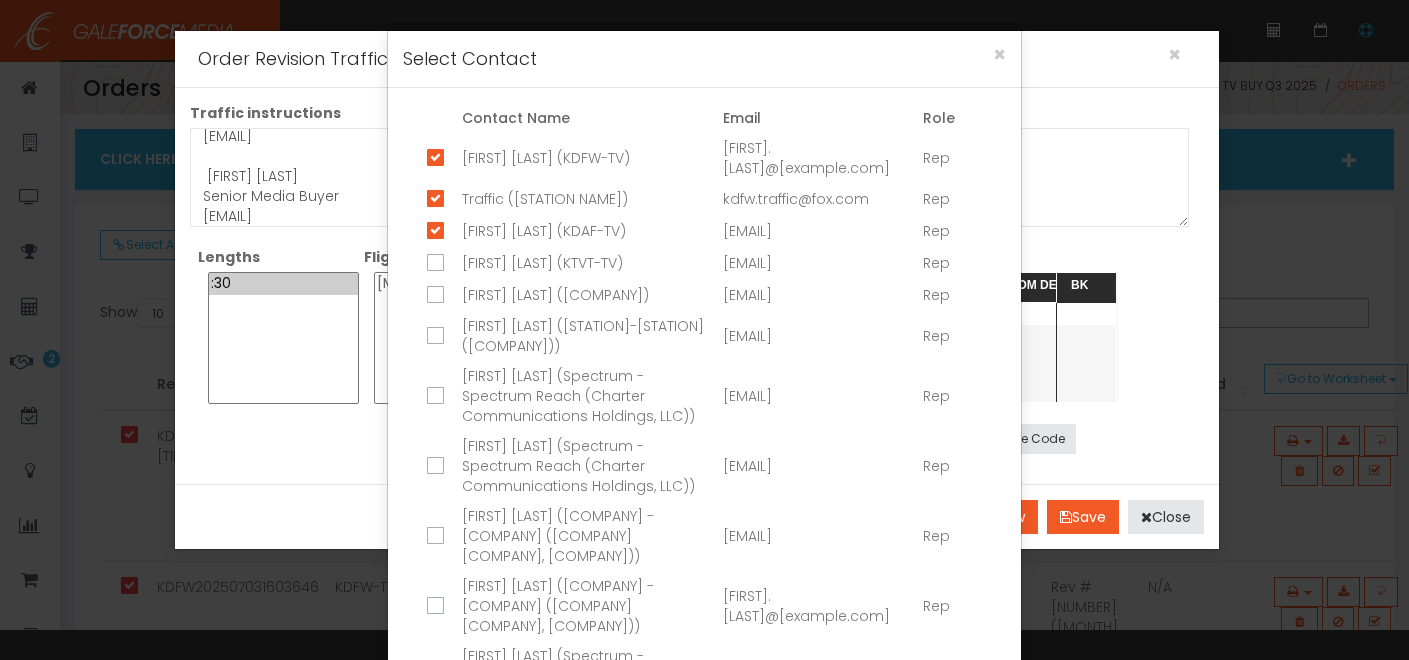 click at bounding box center [433, 264] 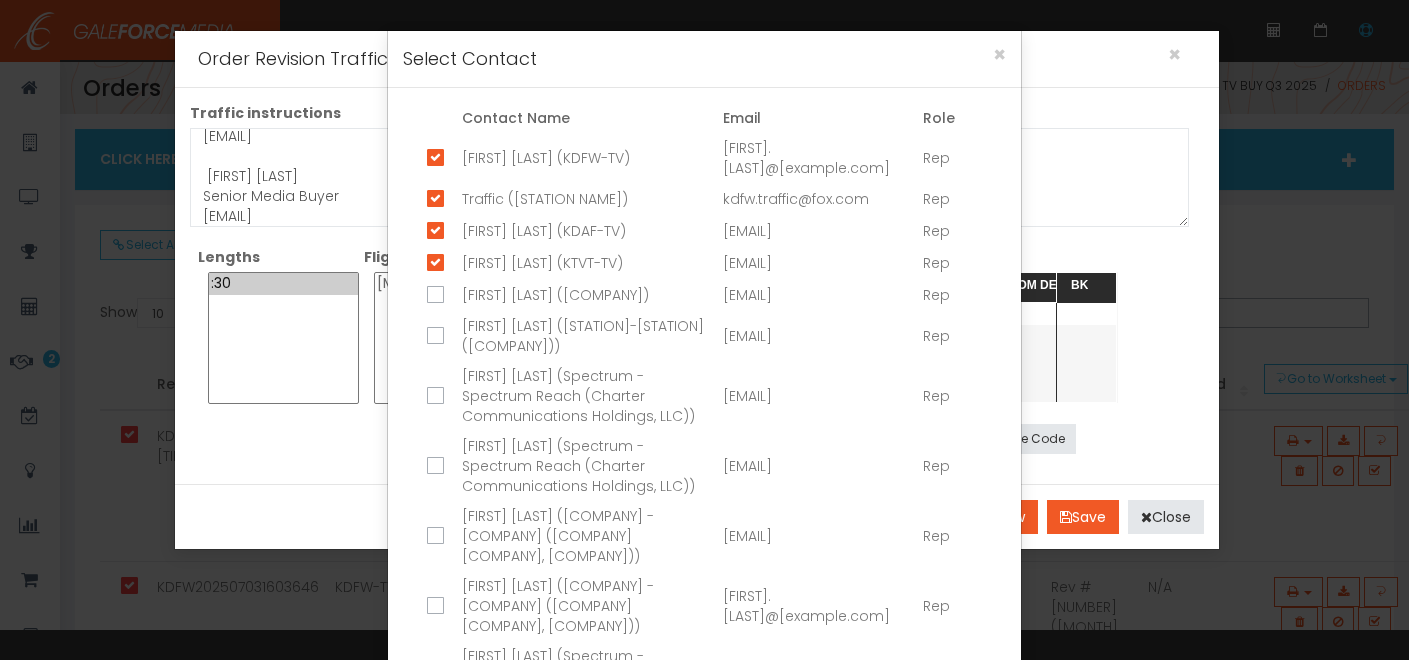 click at bounding box center (433, 296) 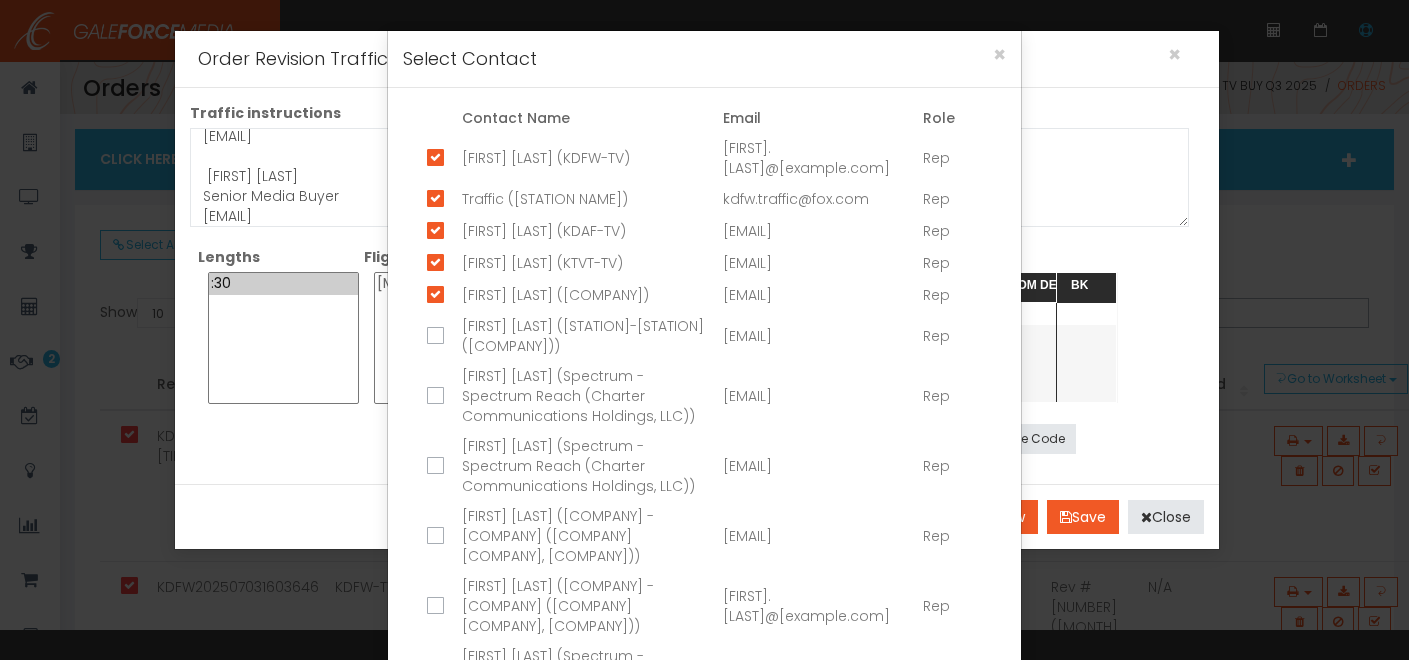 click at bounding box center (433, 337) 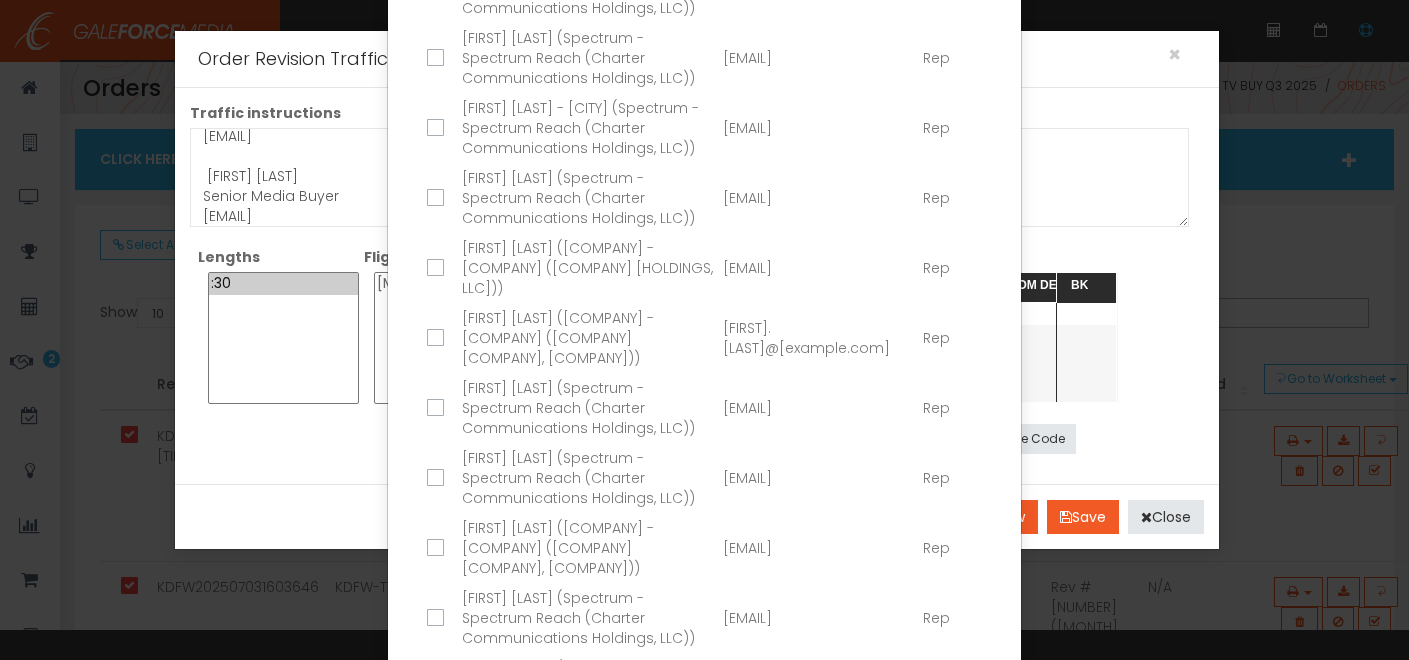 scroll, scrollTop: 690, scrollLeft: 0, axis: vertical 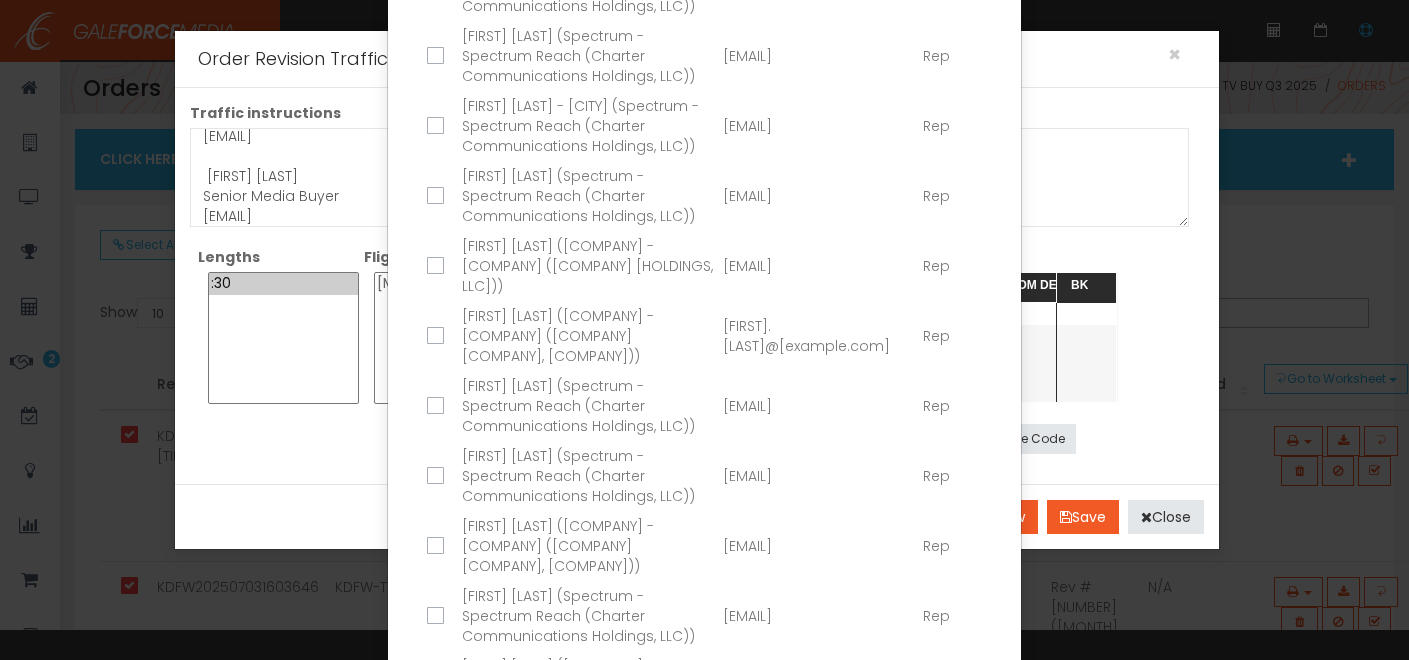 click at bounding box center [433, 127] 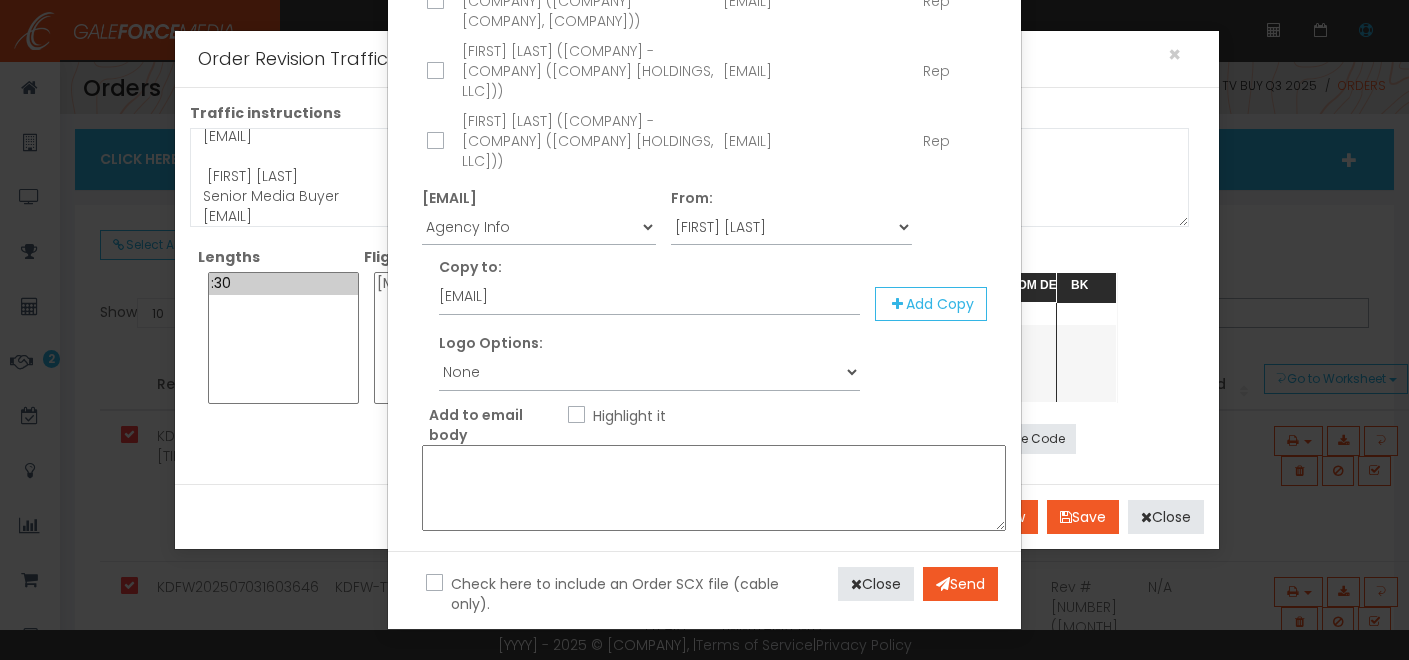 scroll, scrollTop: 4655, scrollLeft: 0, axis: vertical 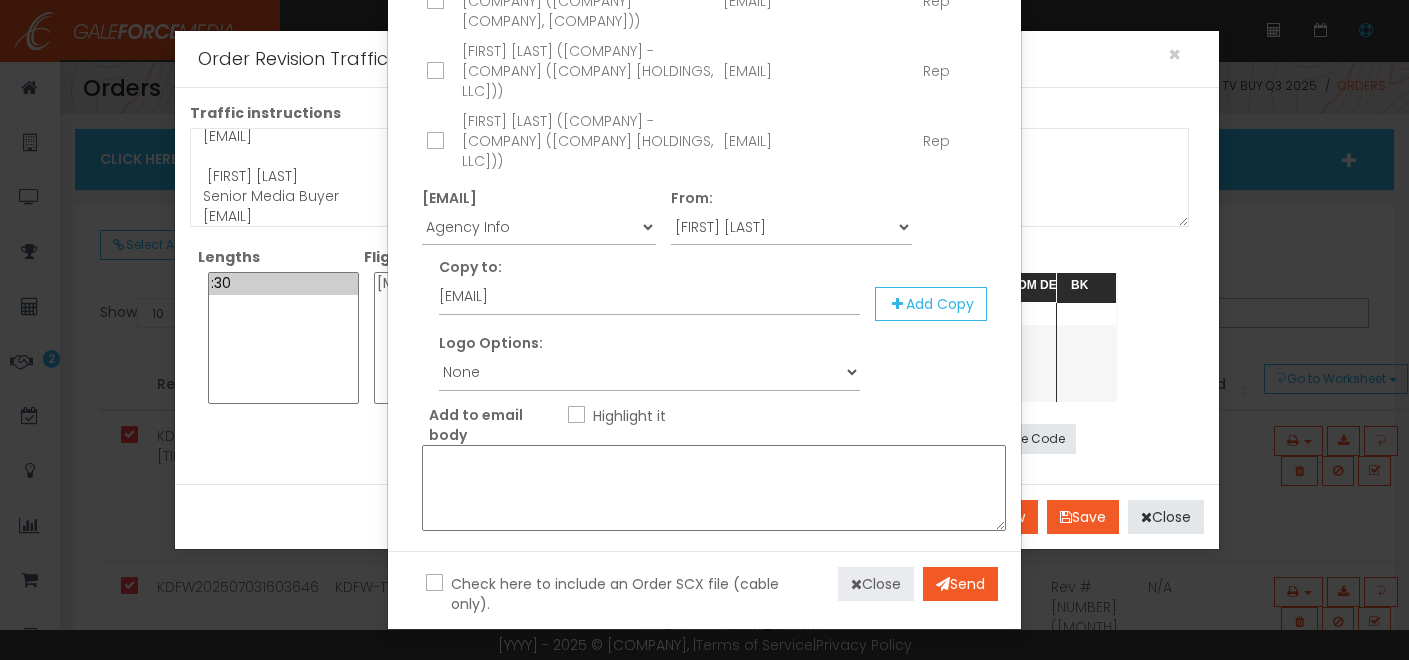 click on "Close" at bounding box center [876, 584] 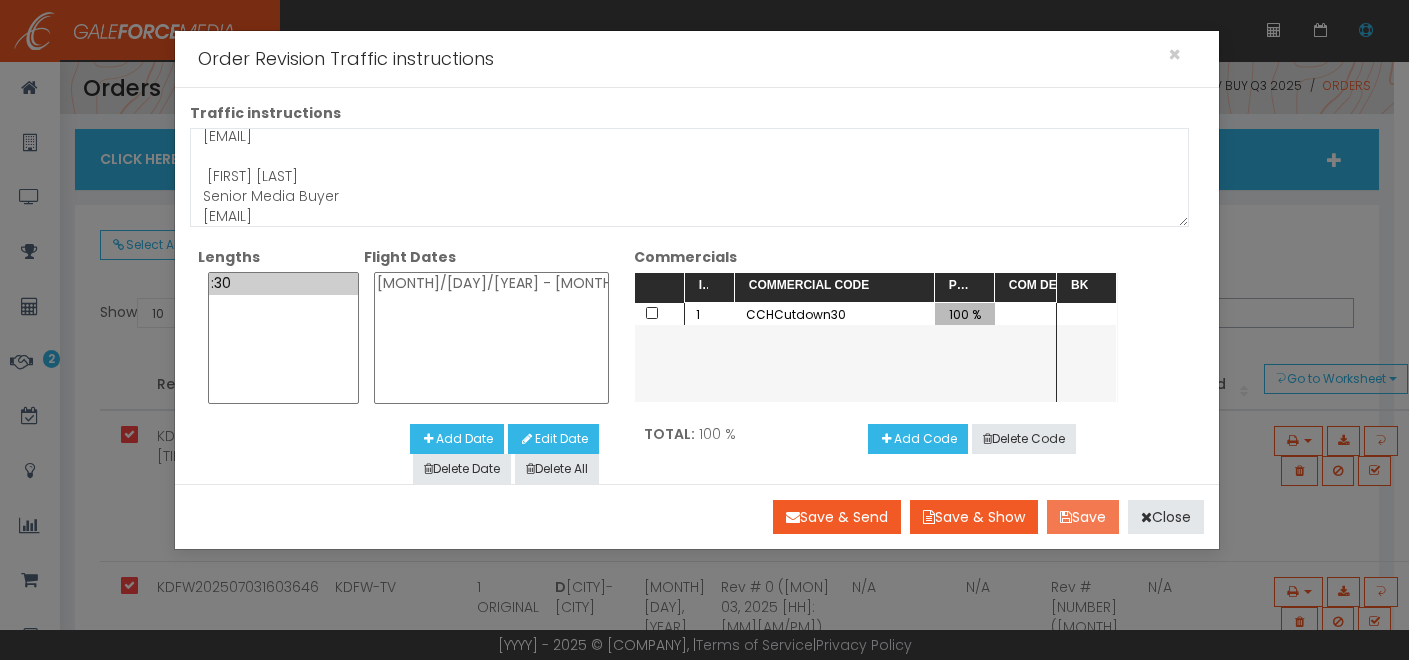 click on "Save" at bounding box center [1083, 517] 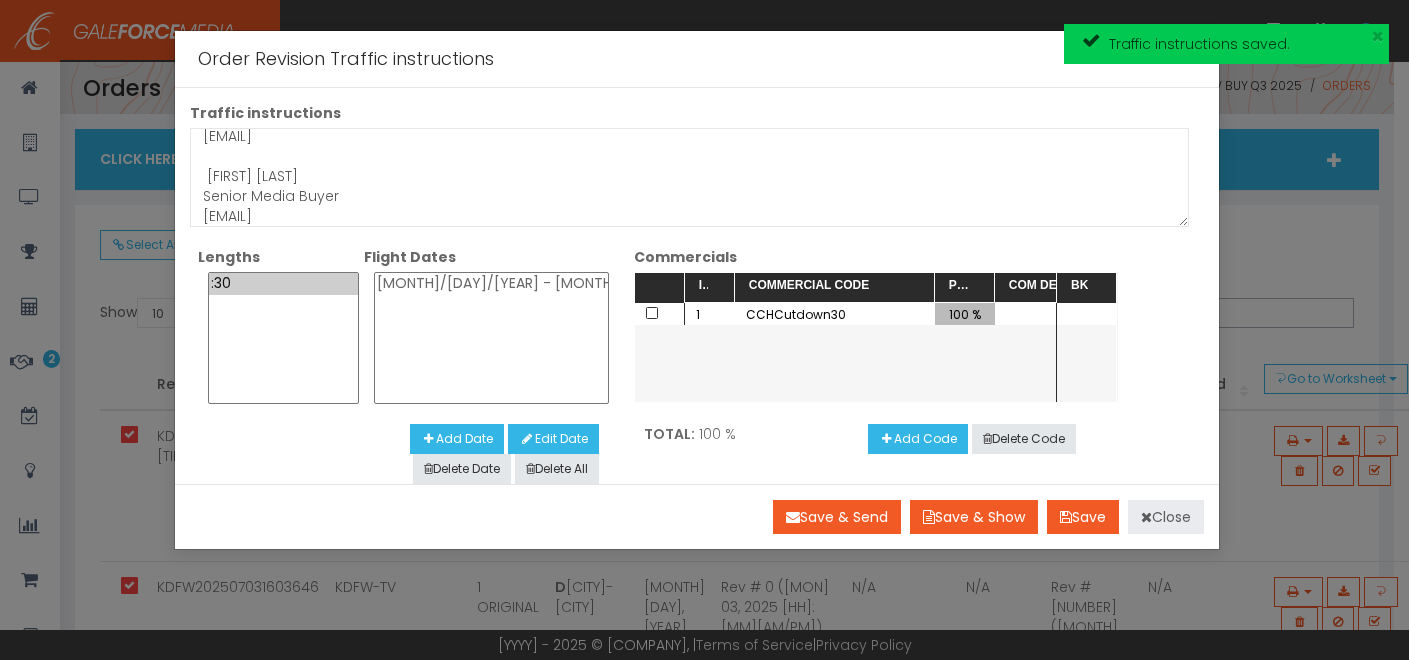 click on "Close" at bounding box center [1166, 517] 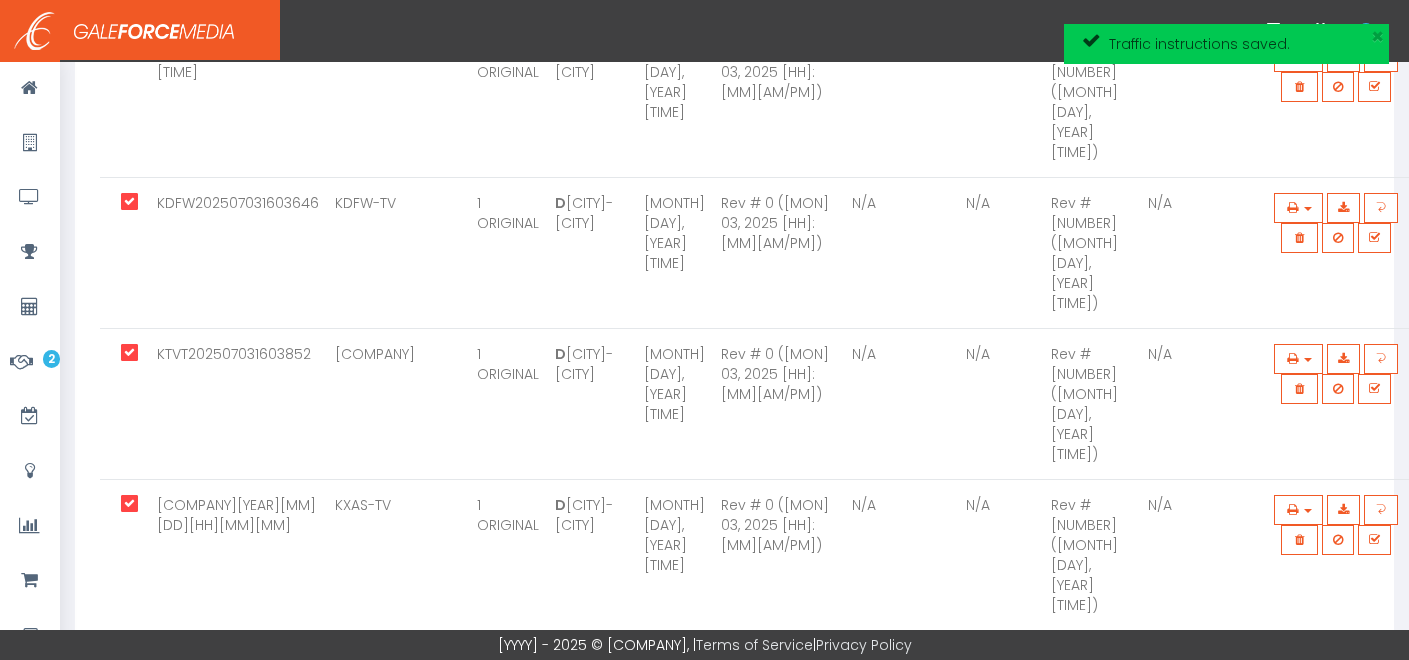 scroll, scrollTop: 386, scrollLeft: 0, axis: vertical 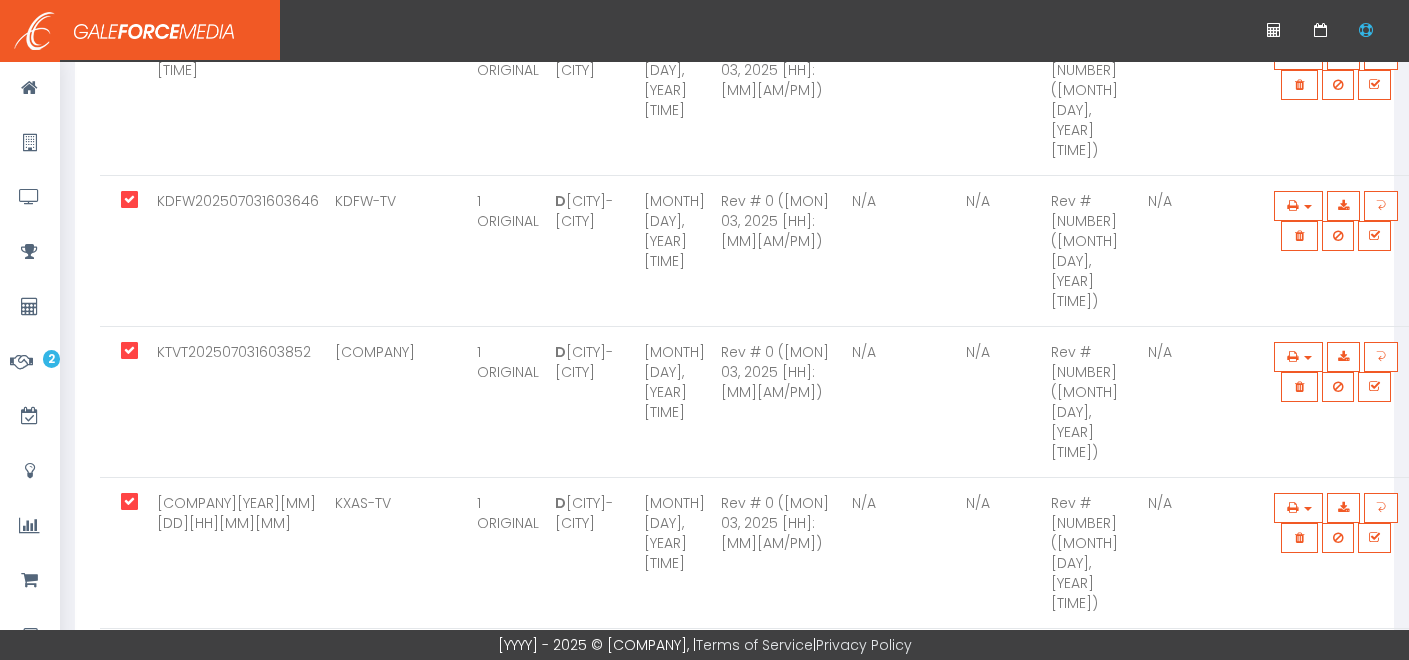 click at bounding box center [1343, 55] 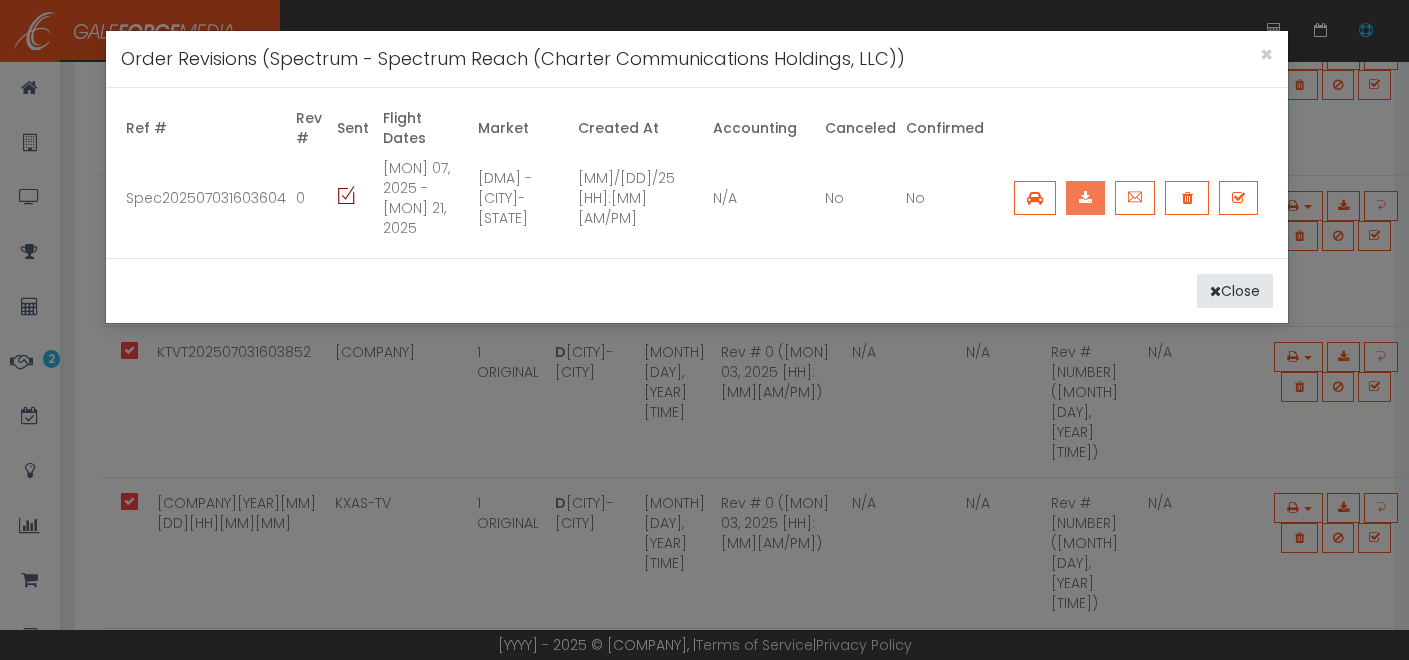 click at bounding box center (1085, 198) 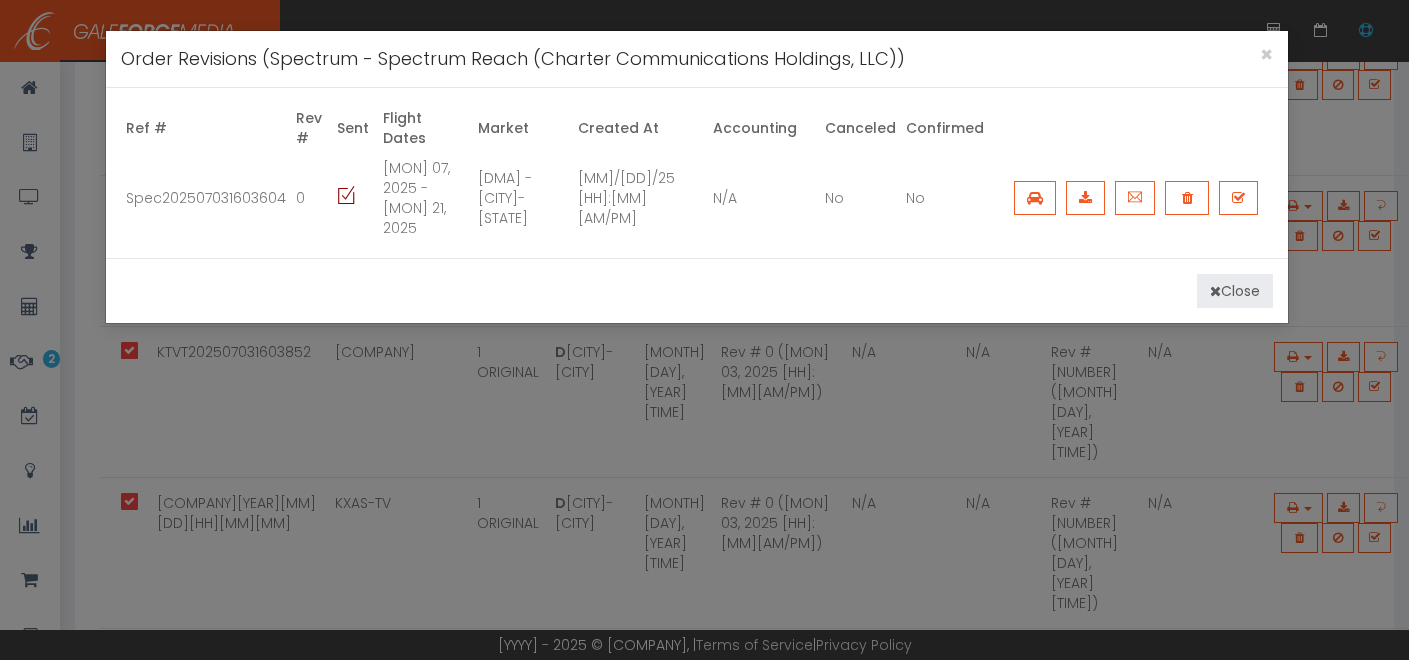 click on "Close" at bounding box center [1235, 291] 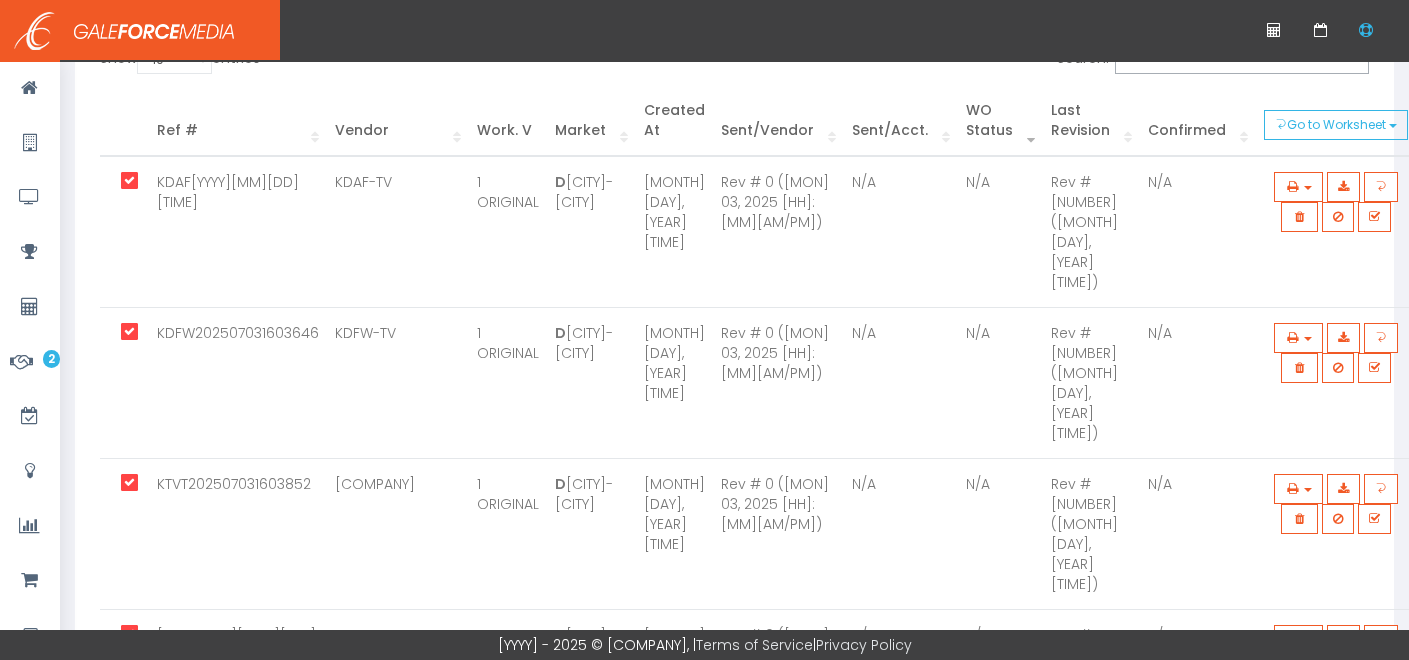 scroll, scrollTop: 0, scrollLeft: 0, axis: both 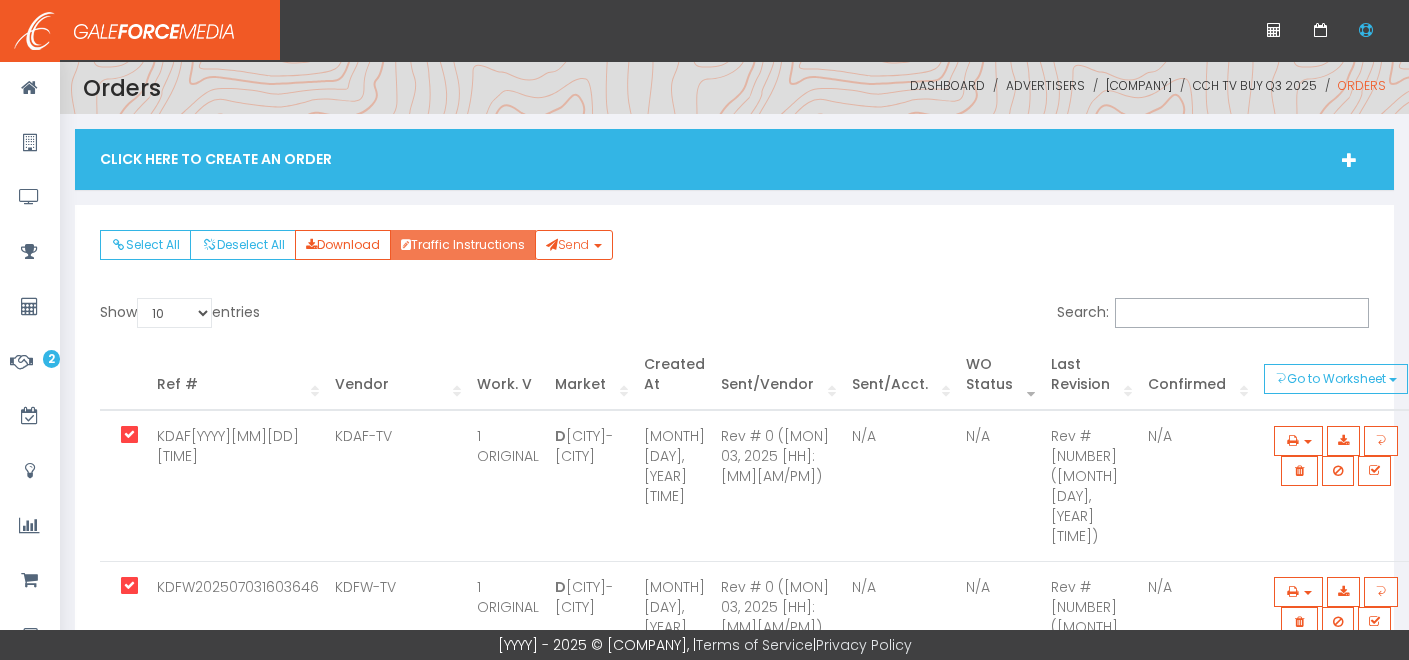 click on "Traffic Instructions" at bounding box center [463, 245] 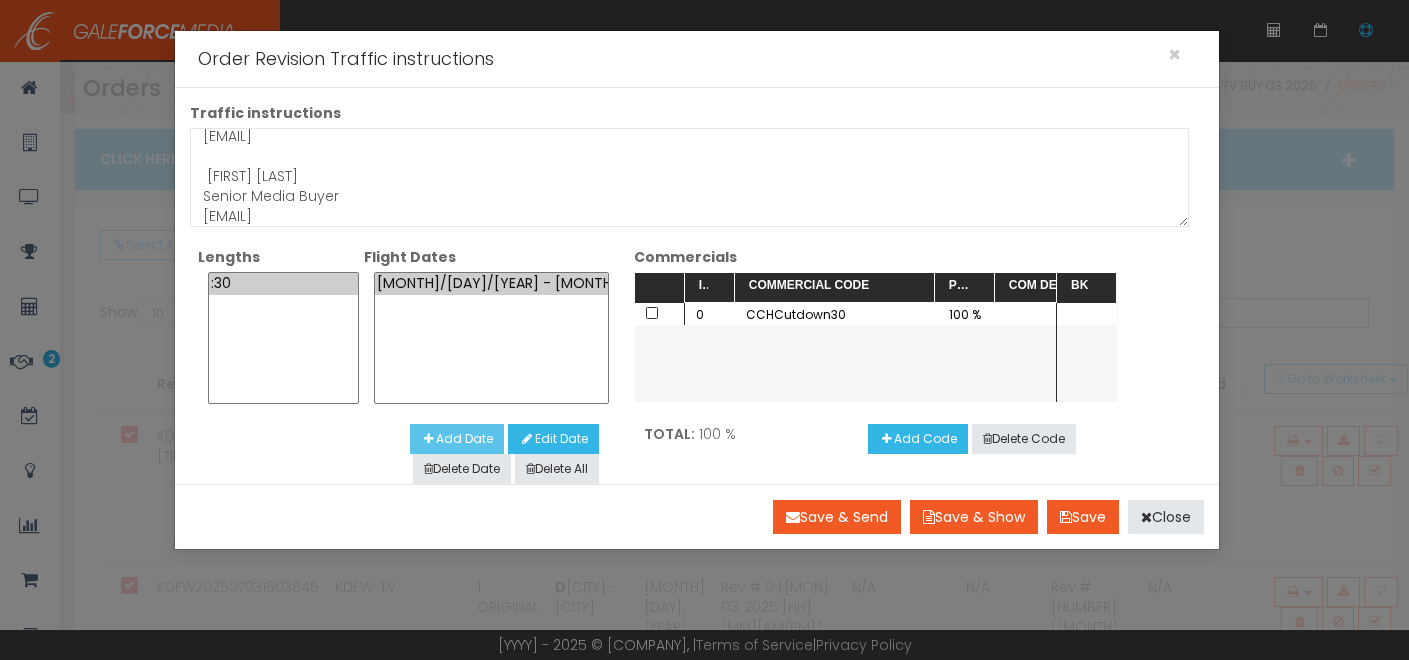 scroll, scrollTop: 5, scrollLeft: 0, axis: vertical 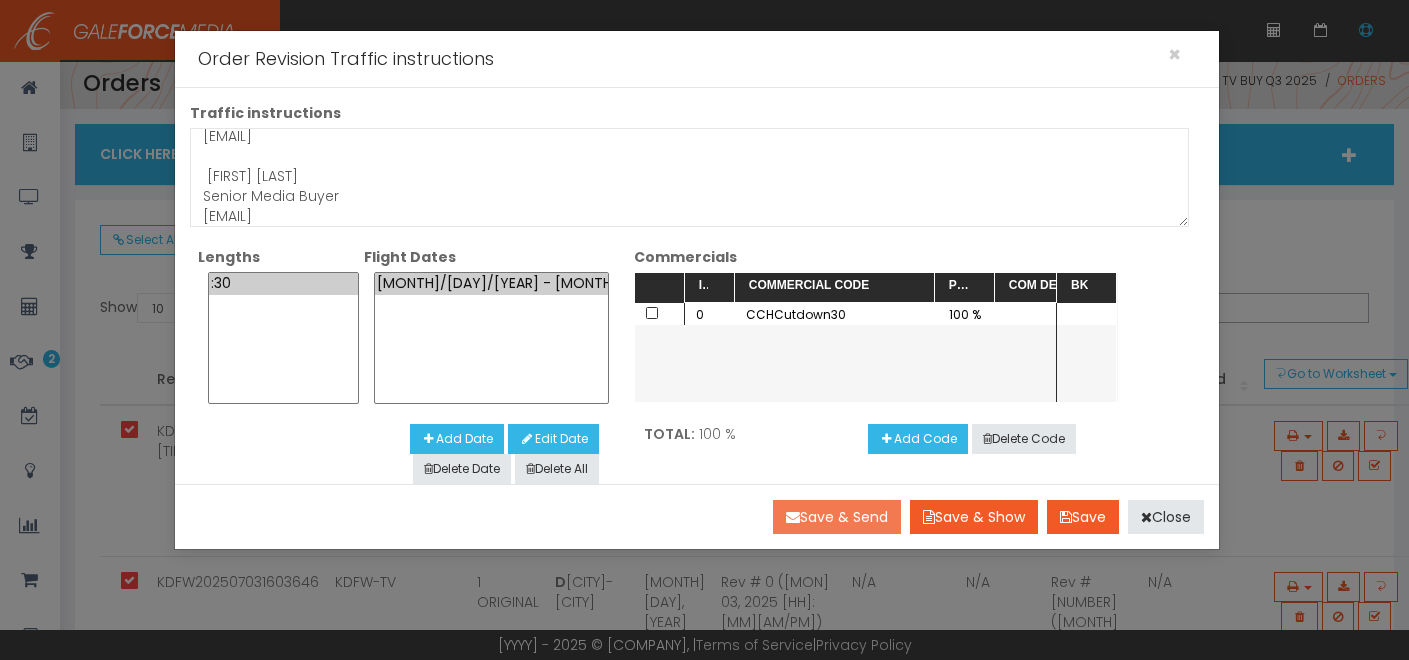 click on "Save & Send" at bounding box center (837, 517) 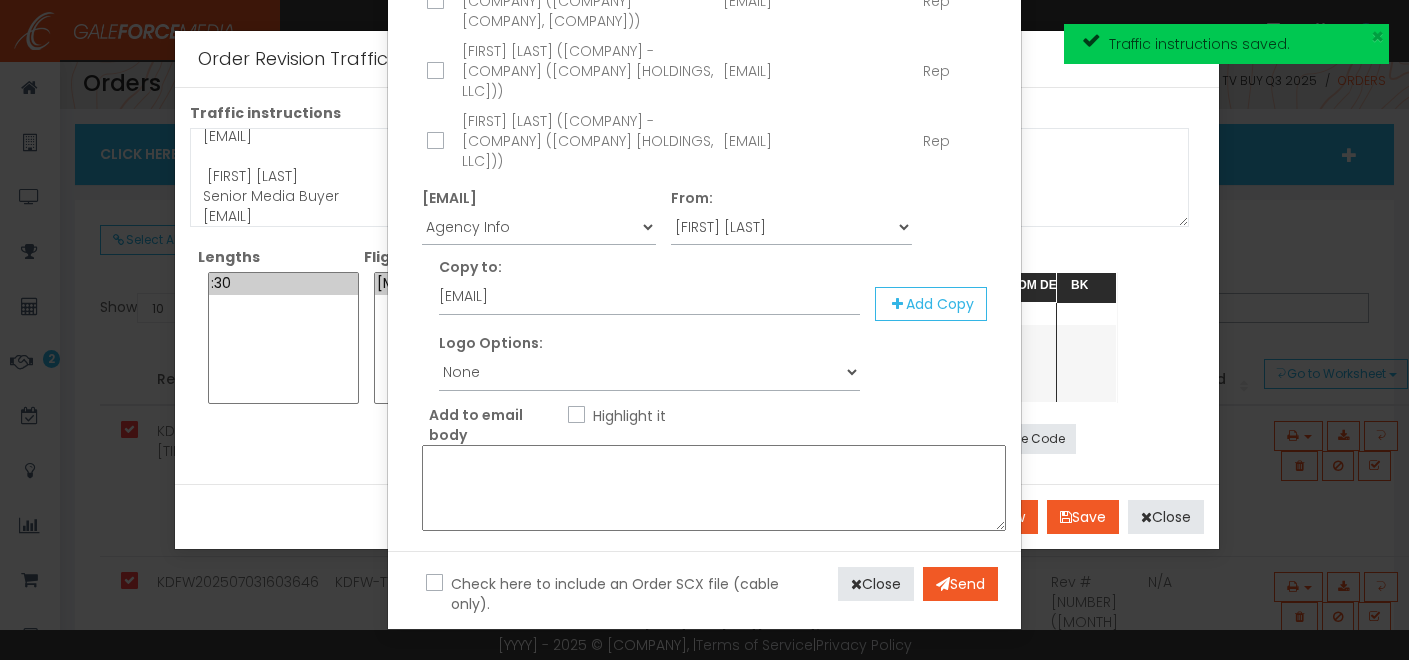 scroll, scrollTop: 0, scrollLeft: 0, axis: both 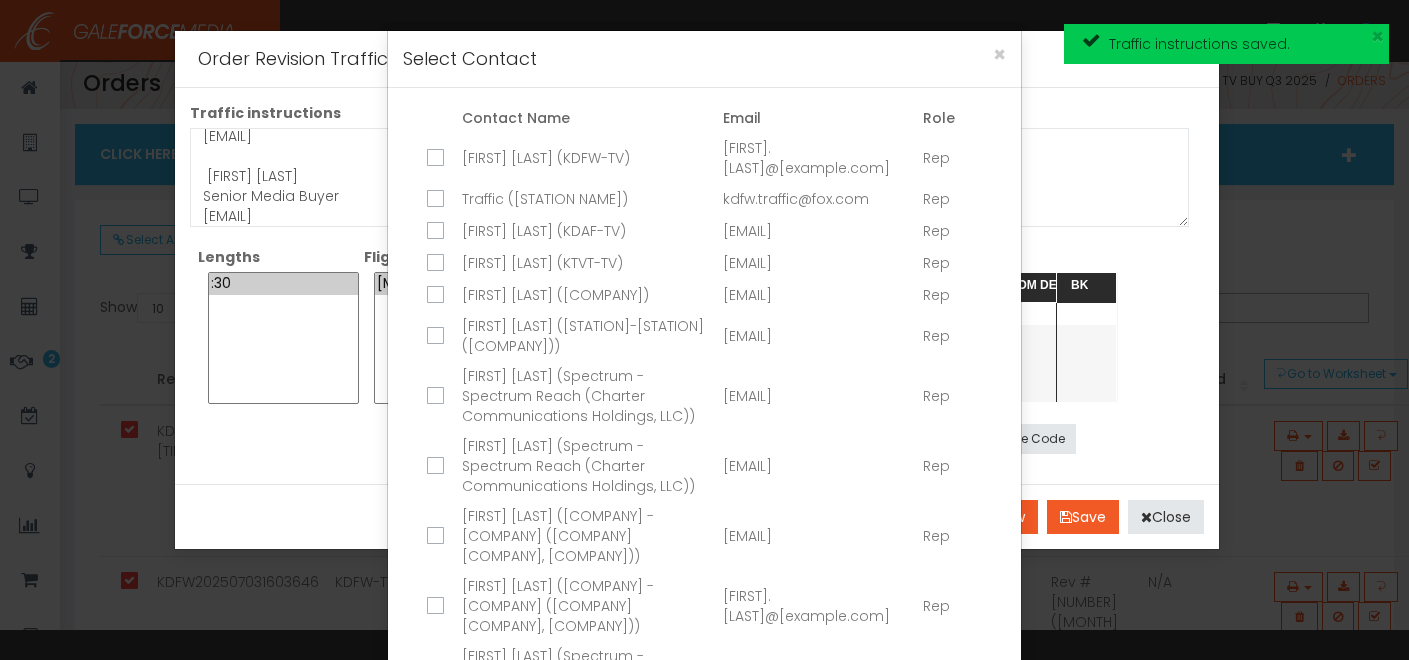 click at bounding box center [449, 159] 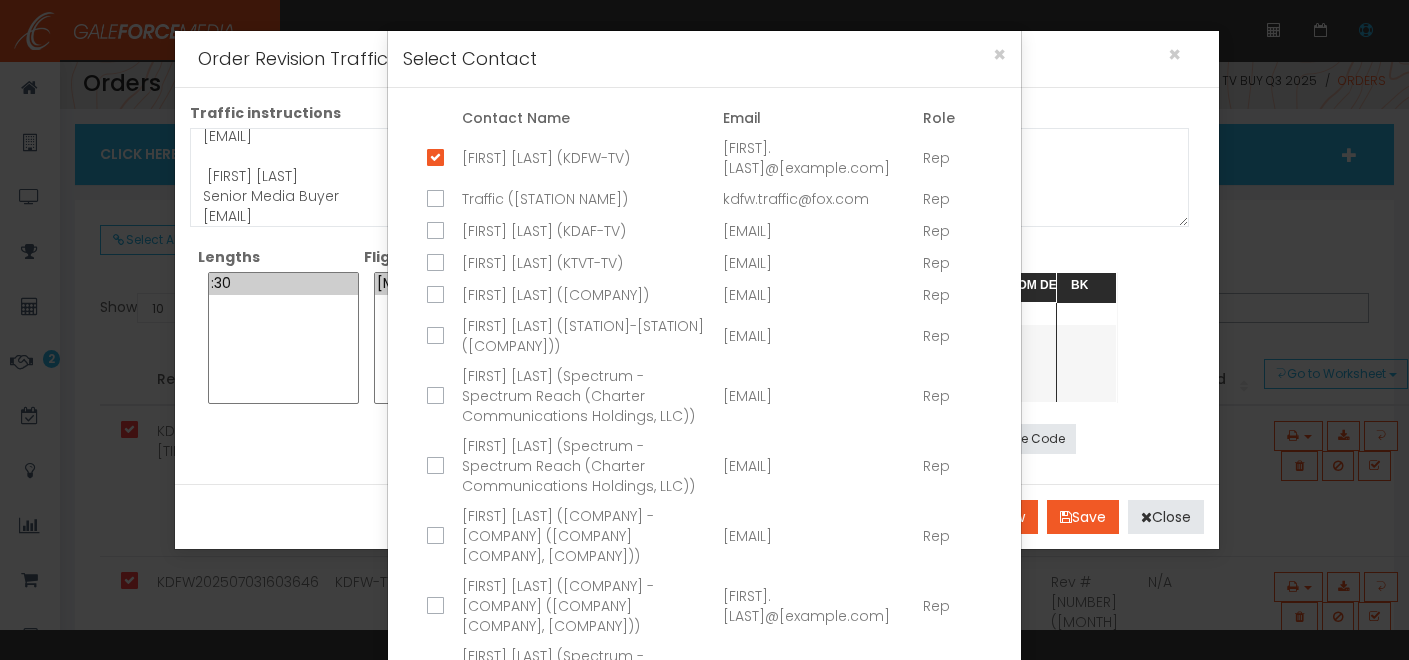click at bounding box center [433, 200] 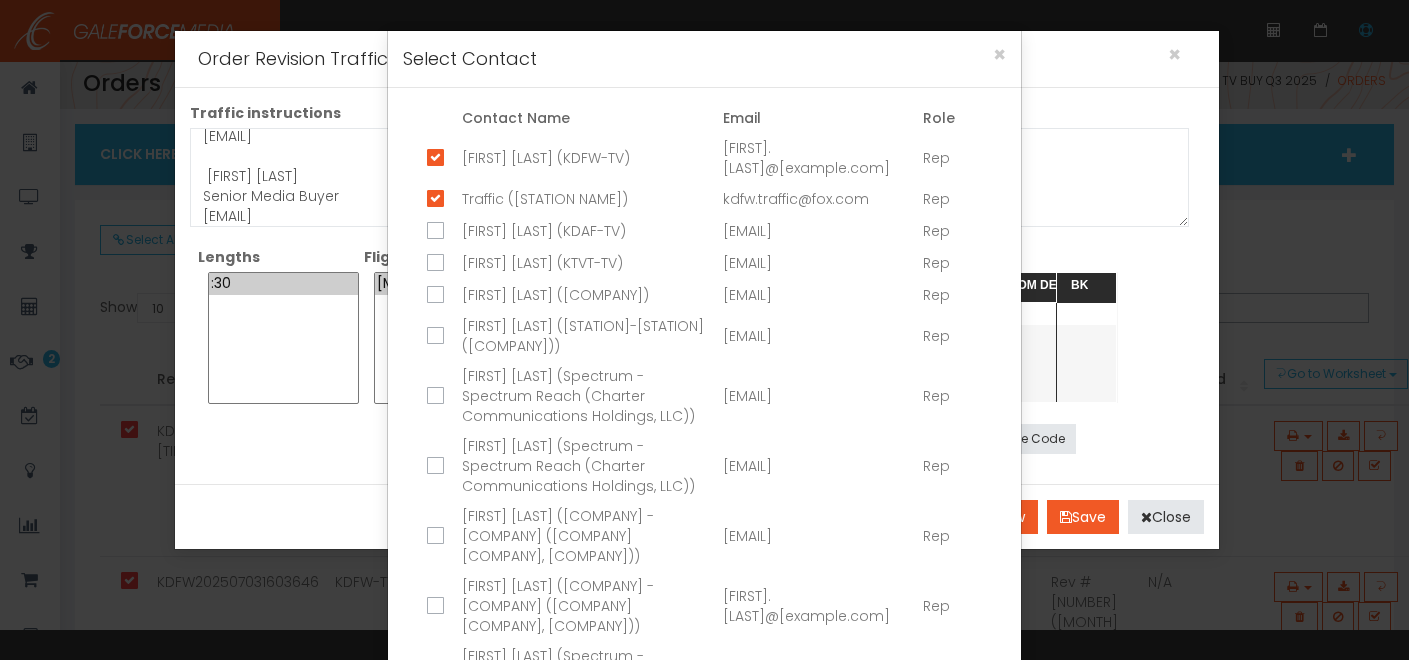 click at bounding box center (433, 232) 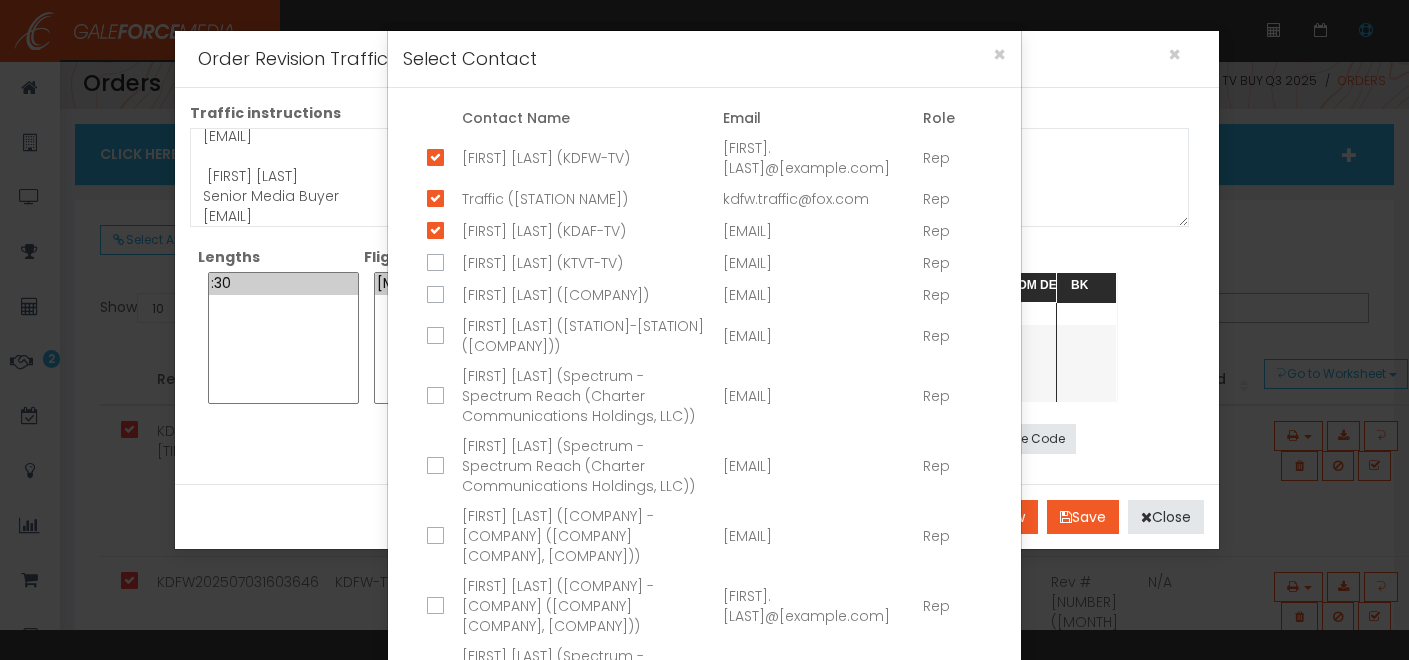 click at bounding box center [433, 264] 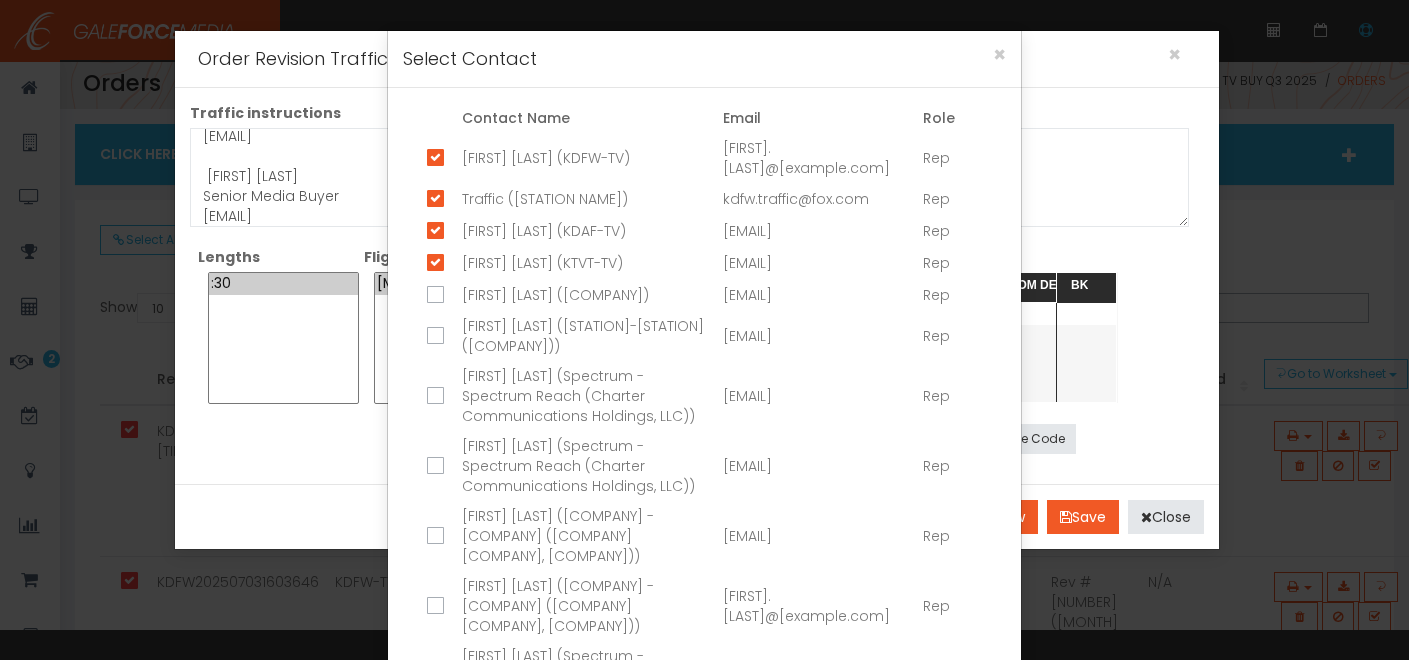 click at bounding box center (439, 158) 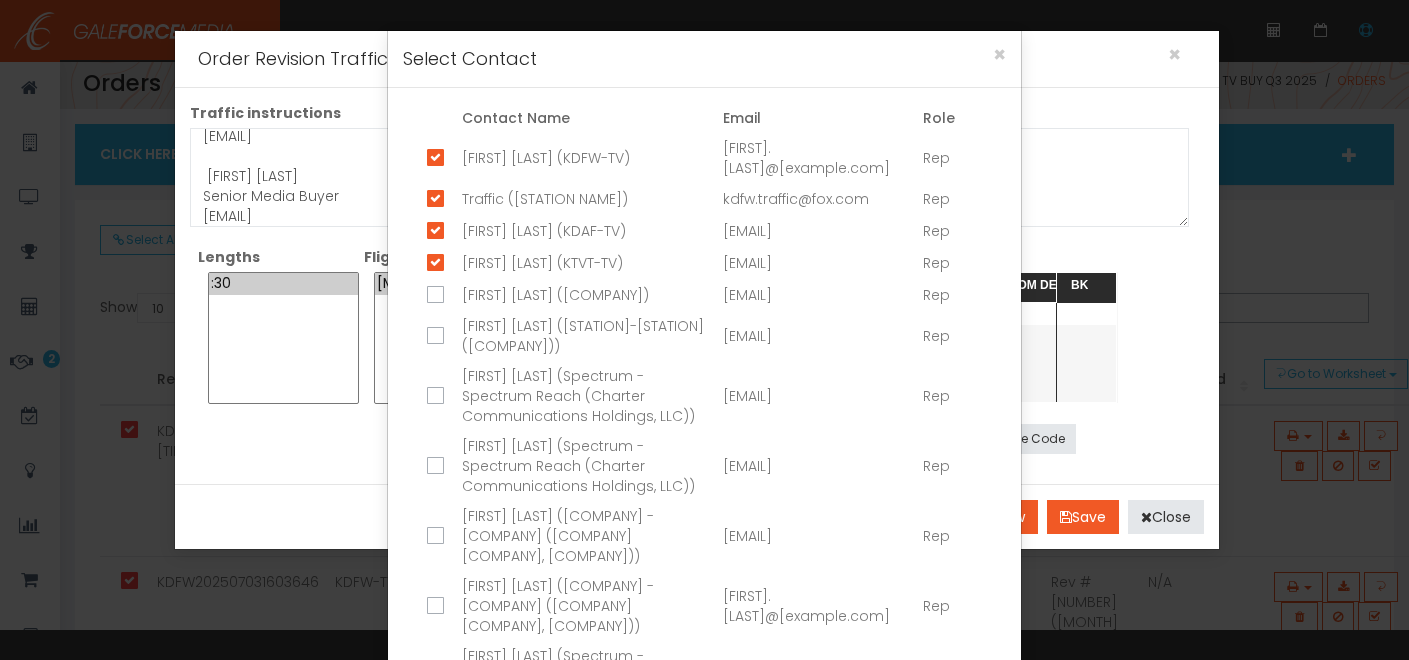 click at bounding box center (433, 296) 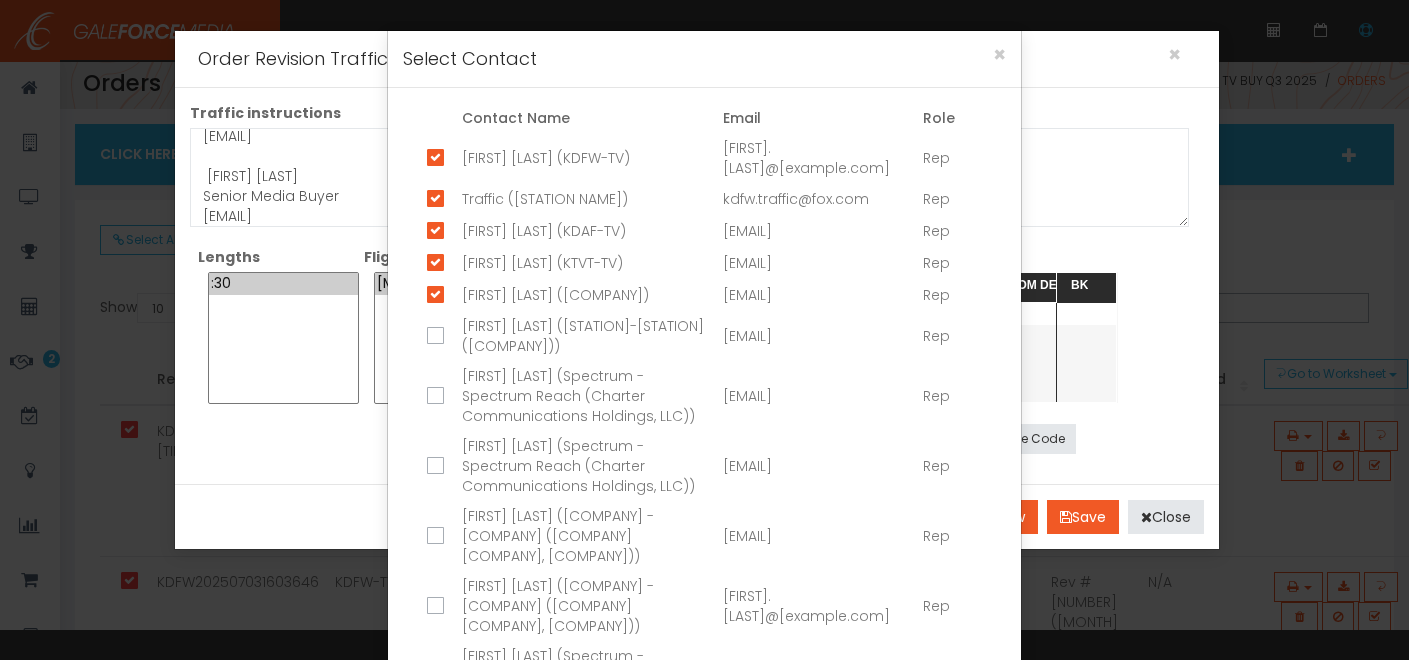 click at bounding box center (449, 337) 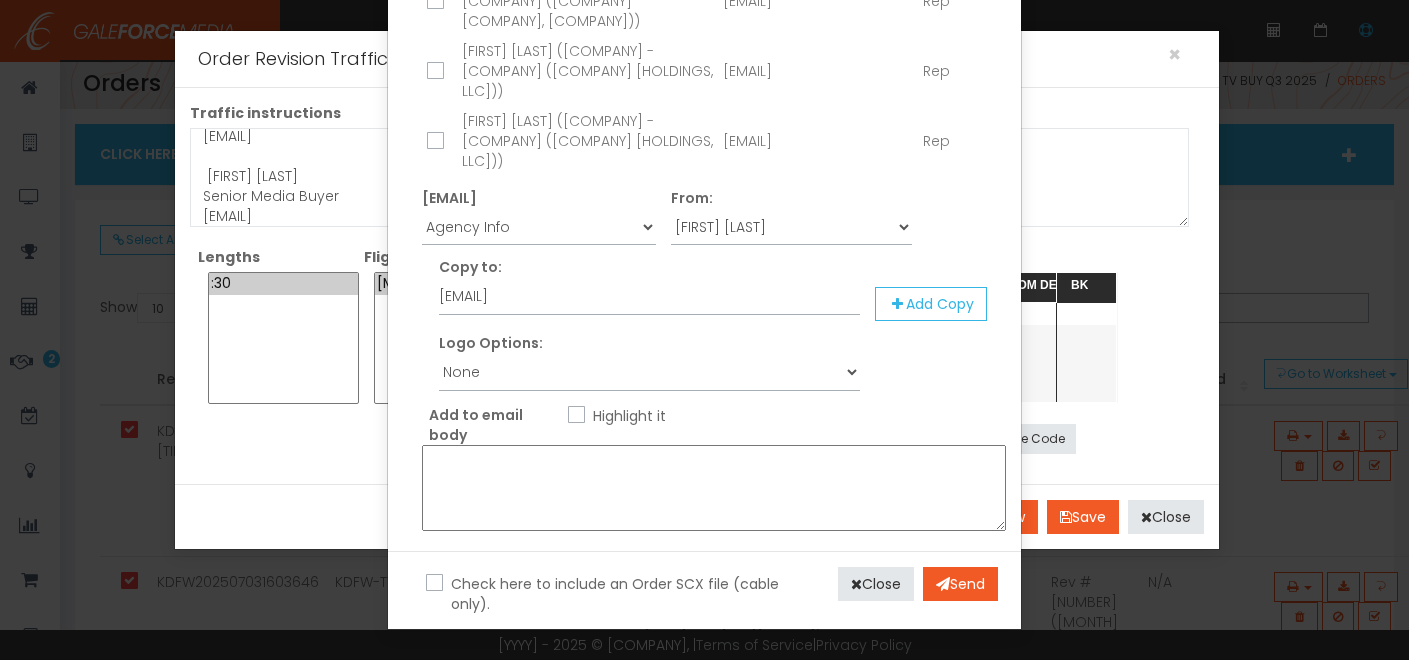 scroll, scrollTop: 4478, scrollLeft: 0, axis: vertical 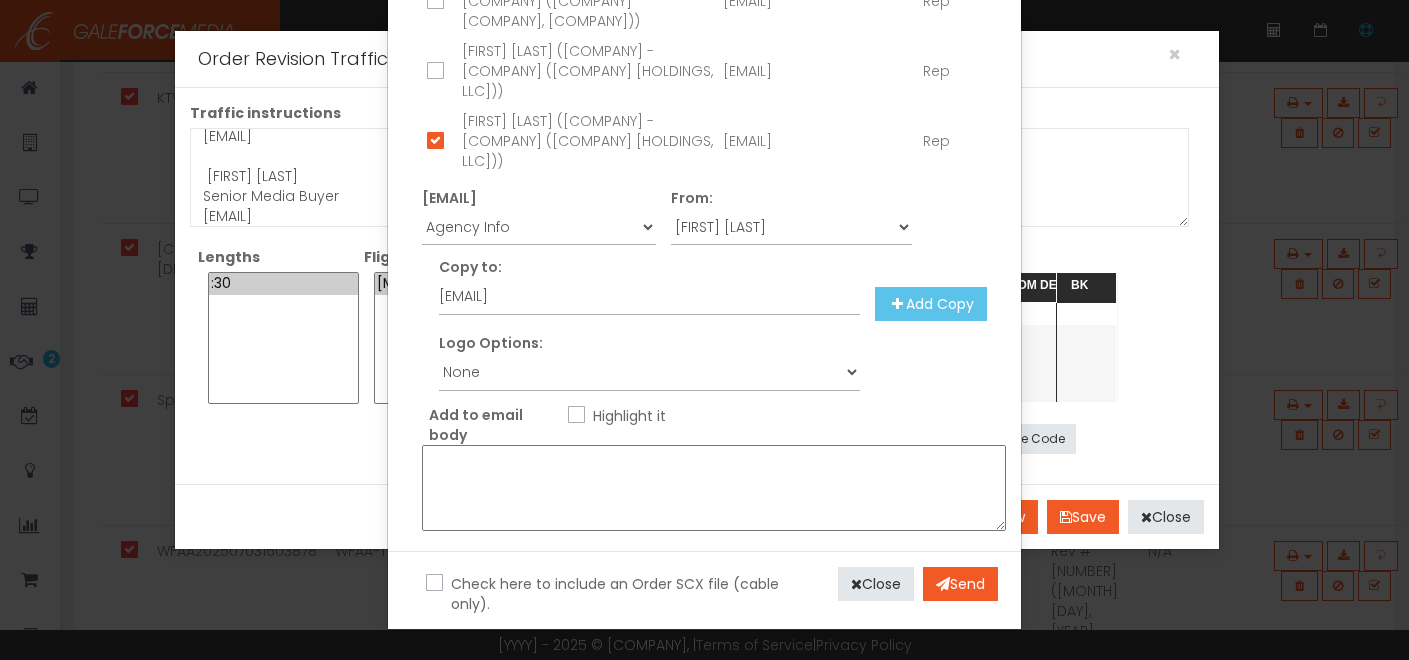 drag, startPoint x: 911, startPoint y: 302, endPoint x: 892, endPoint y: 310, distance: 20.615528 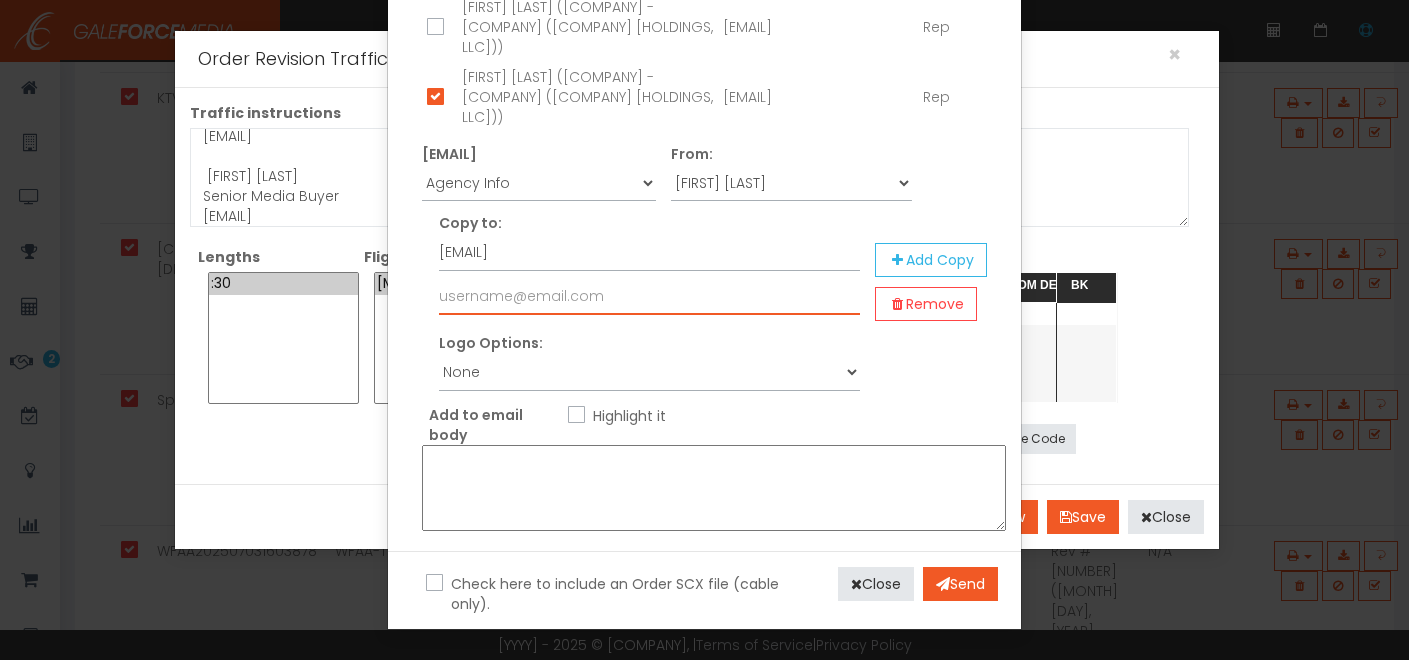 click at bounding box center (649, 296) 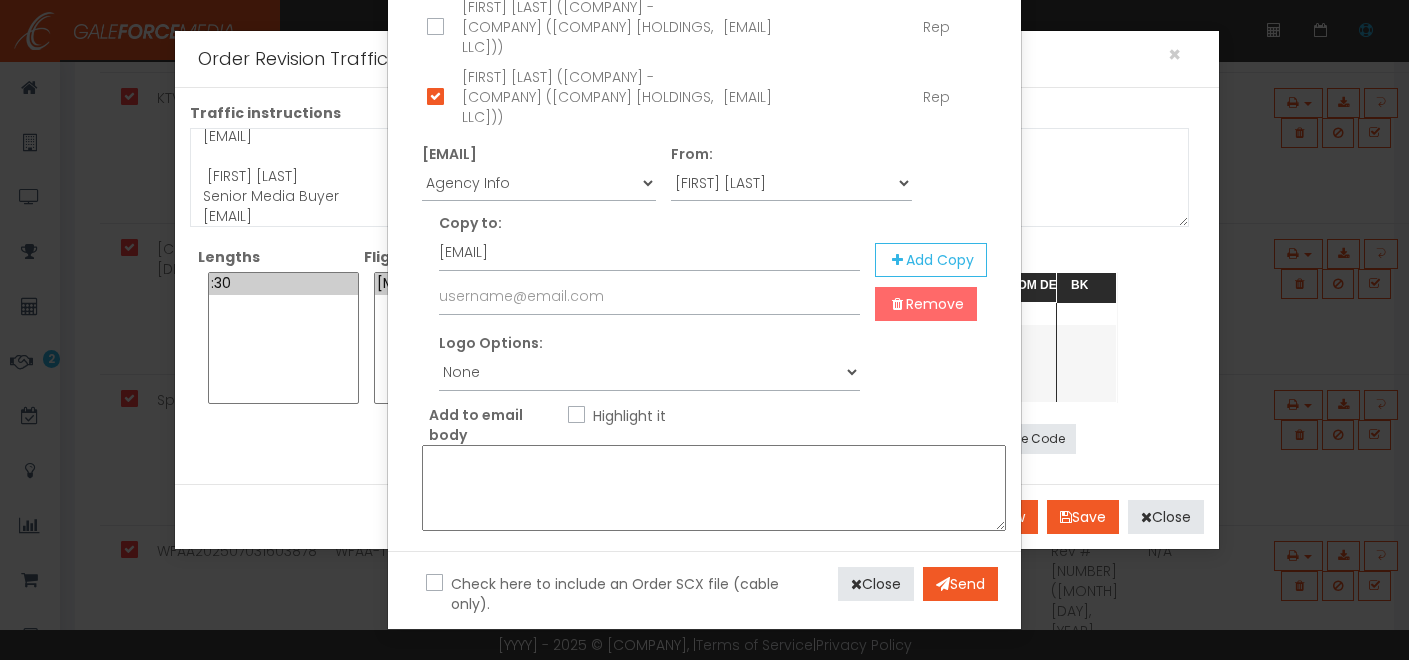 click on "Remove" at bounding box center (926, 304) 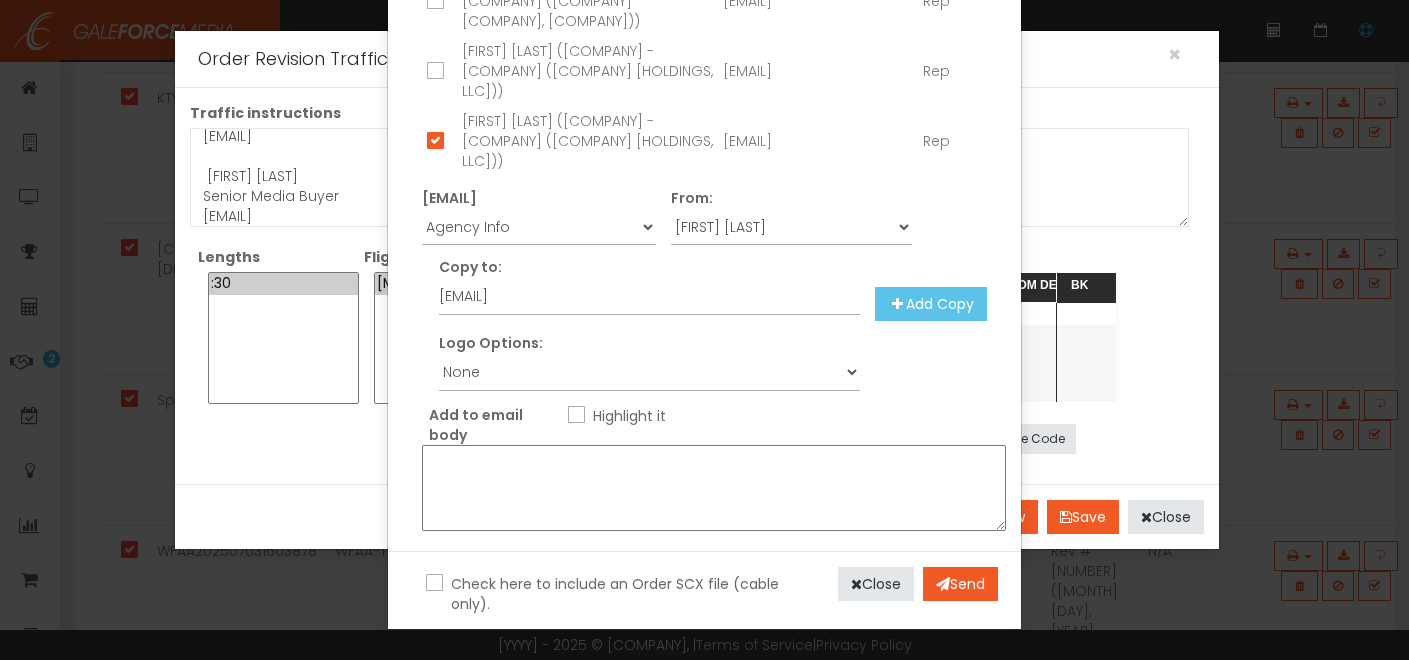 drag, startPoint x: 928, startPoint y: 304, endPoint x: 895, endPoint y: 316, distance: 35.1141 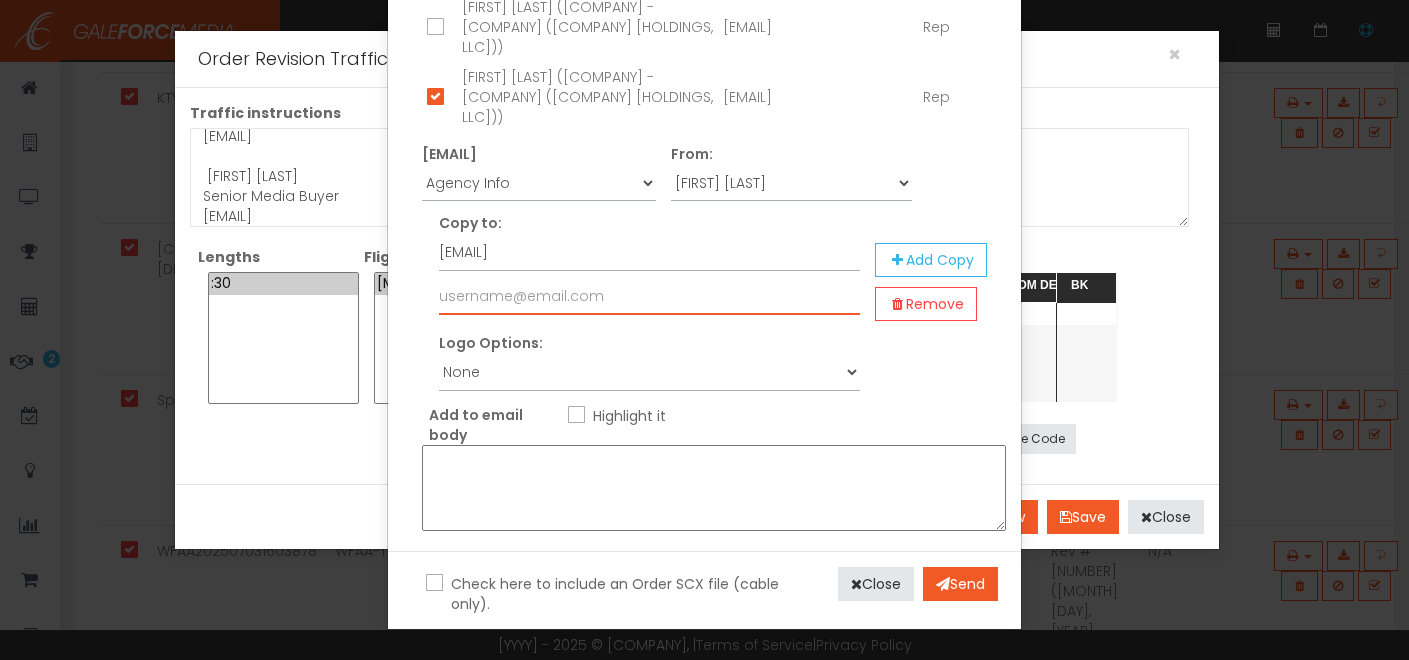 click at bounding box center [649, 296] 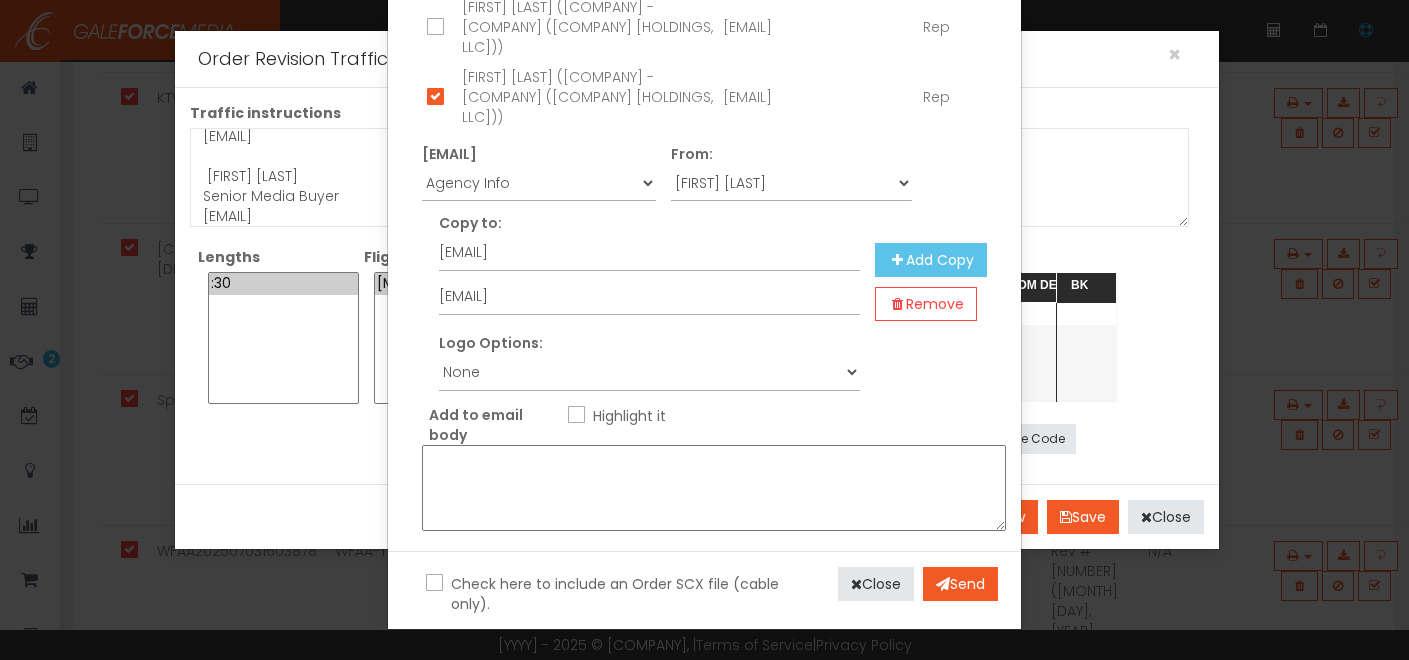 drag, startPoint x: 921, startPoint y: 293, endPoint x: 908, endPoint y: 299, distance: 14.3178215 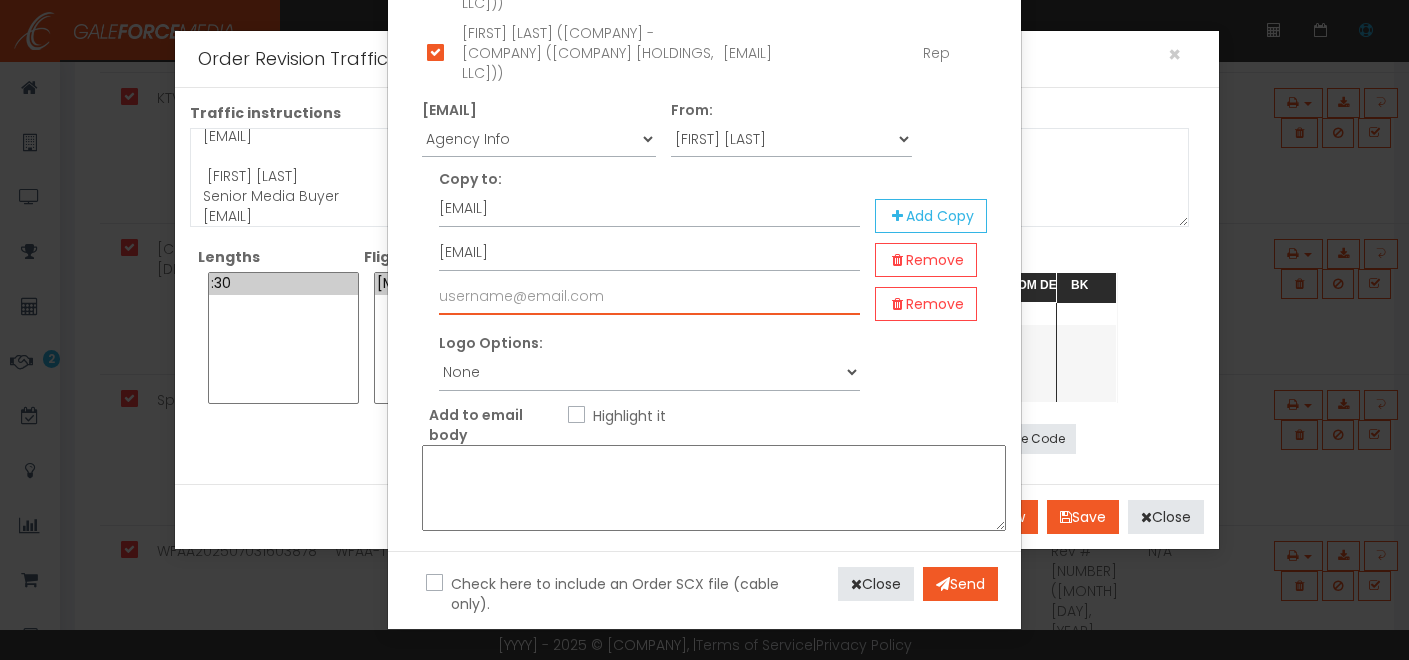 click at bounding box center (649, 296) 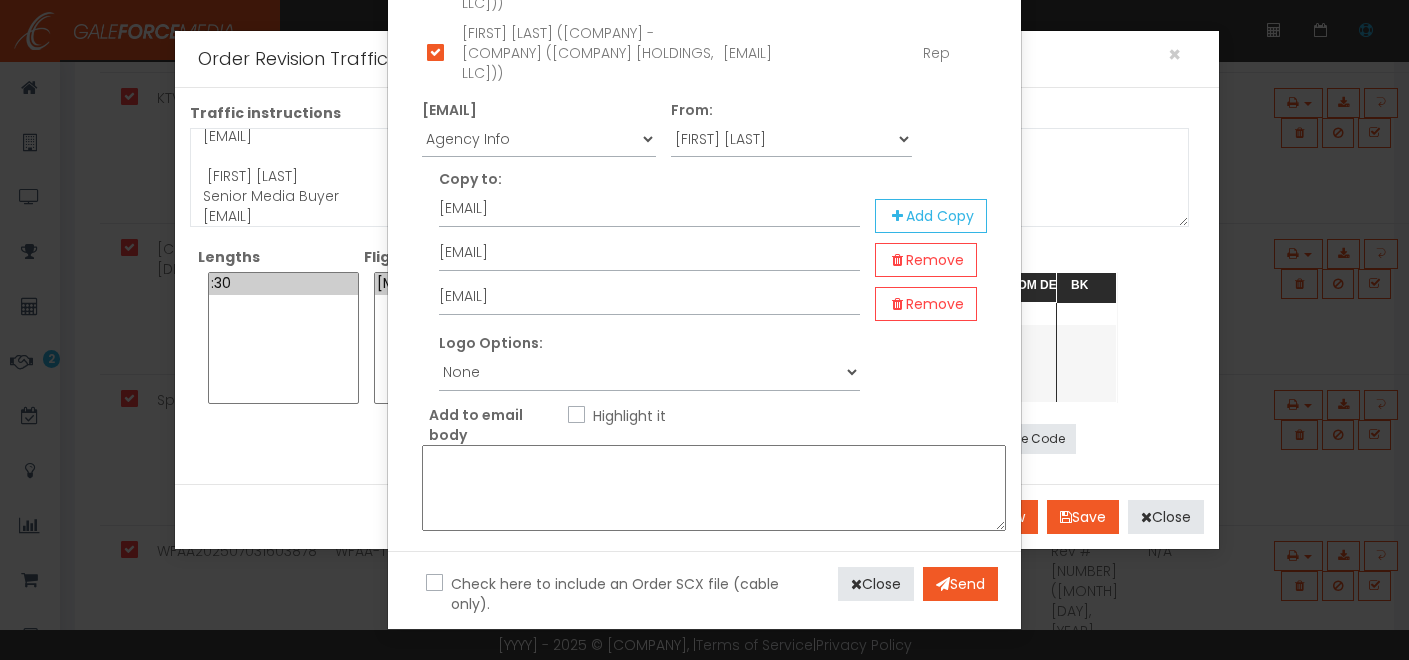 drag, startPoint x: 900, startPoint y: 489, endPoint x: 864, endPoint y: 501, distance: 37.94733 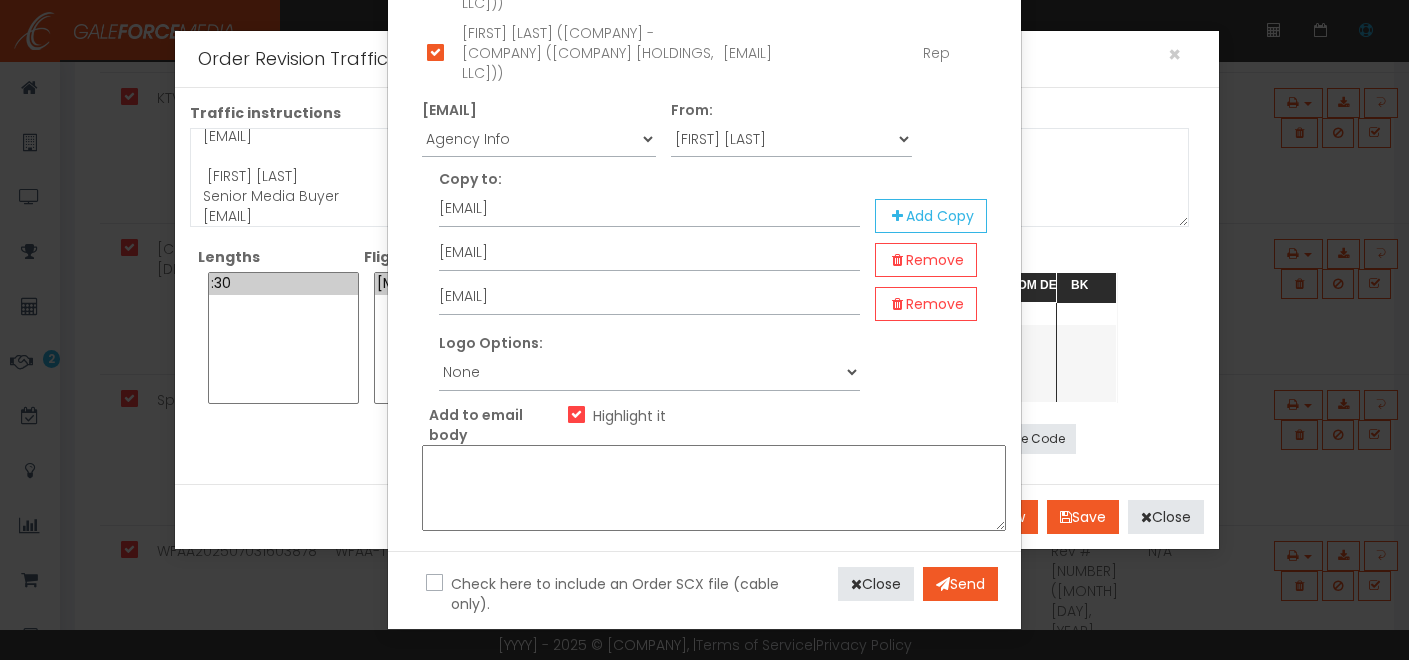 click at bounding box center (714, 488) 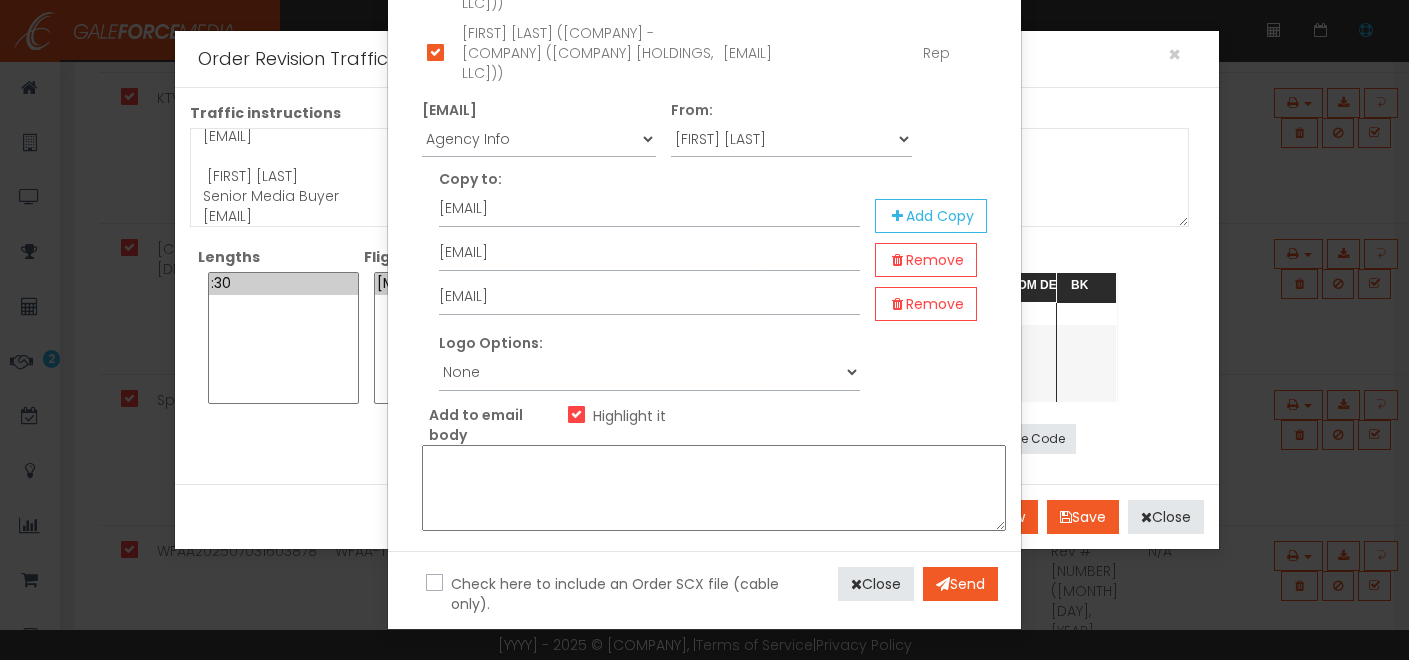 paste on ": CCH TV Buy Q3 2025" 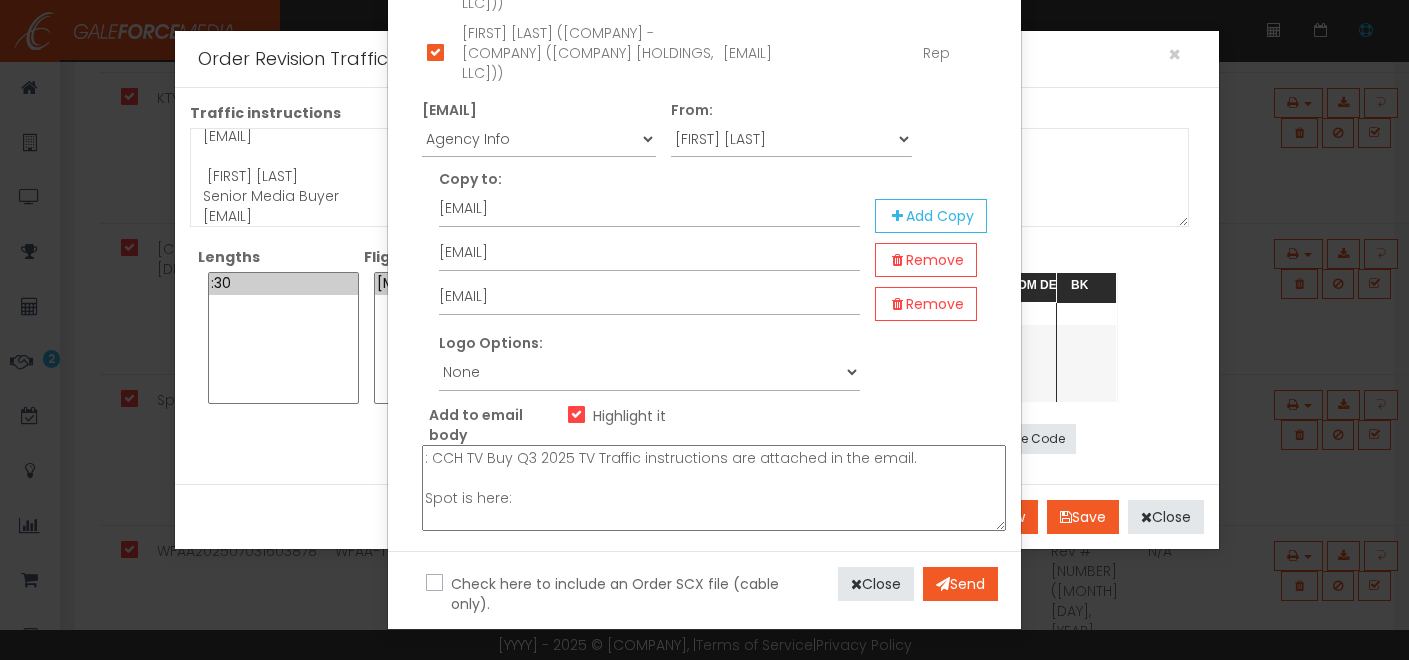 paste on "https://drive.google.com/file/d/1TR--dxTtEkq5BDHeI-BGKVn0uI9SbcnO/view?usp=sharing" 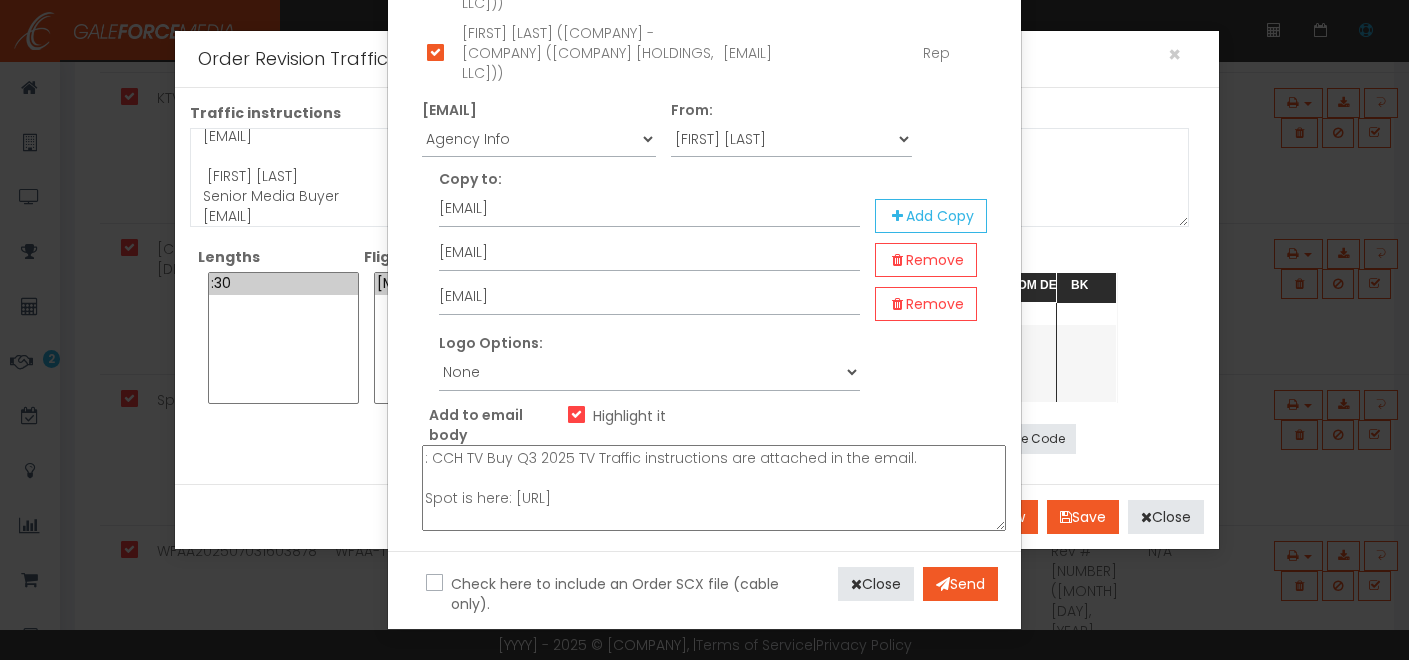 click on ": CCH TV Buy Q3 2025 TV Traffic instructions are attached in the email.
Spot is here: [URL]" at bounding box center [714, 488] 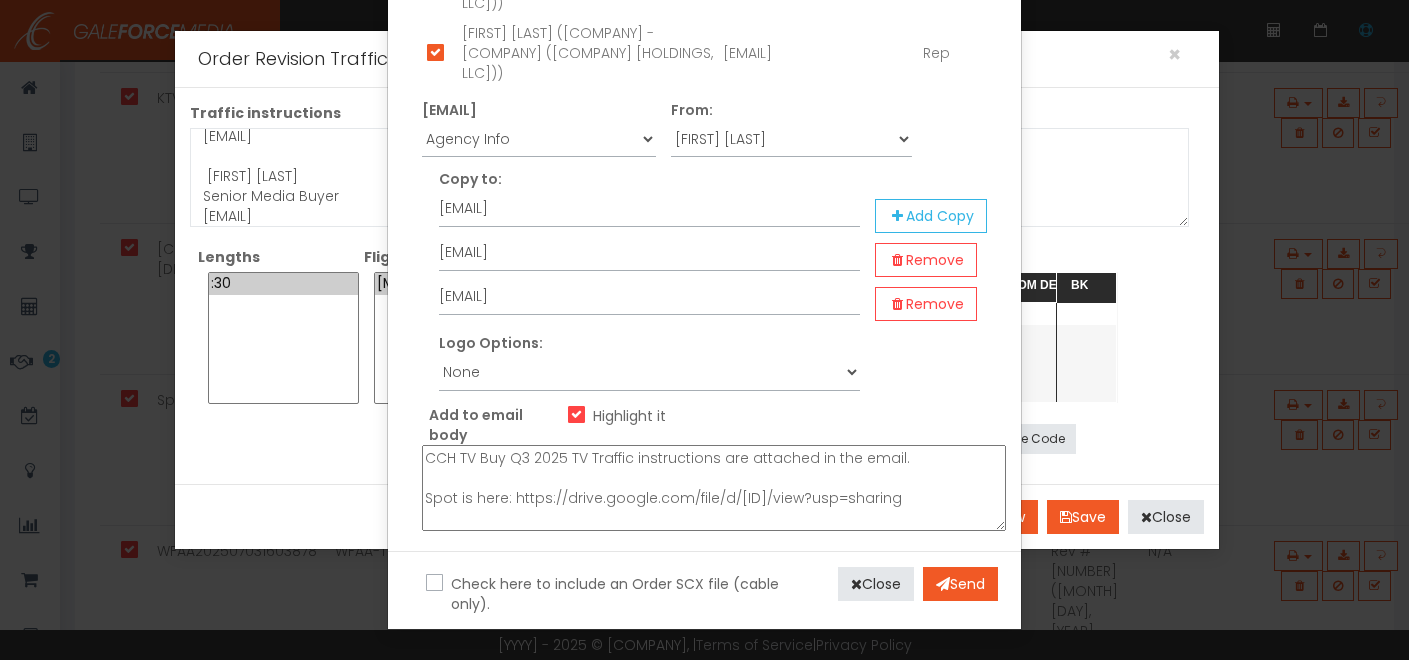 scroll, scrollTop: 4743, scrollLeft: 0, axis: vertical 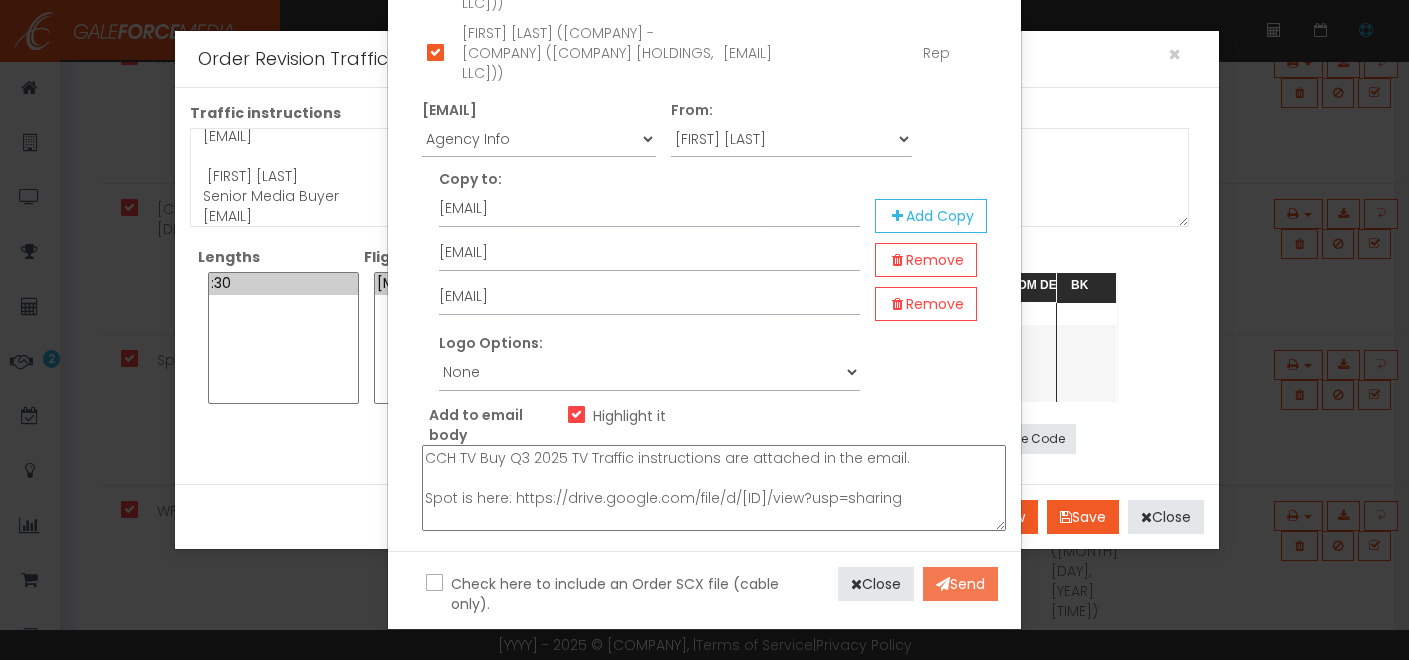 type on "CCH TV Buy Q3 2025 TV Traffic instructions are attached in the email.
Spot is here: https://drive.google.com/file/d/[ID]/view?usp=sharing" 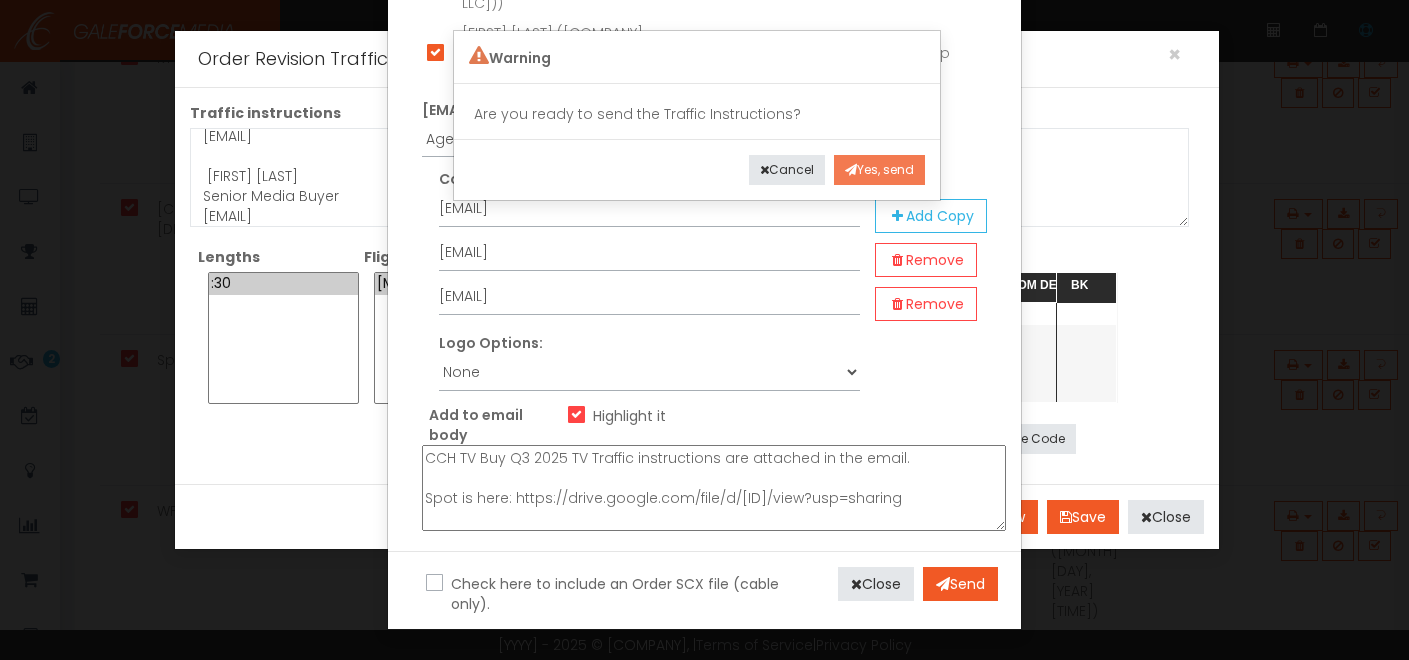 click on "Yes, send" at bounding box center [879, 170] 